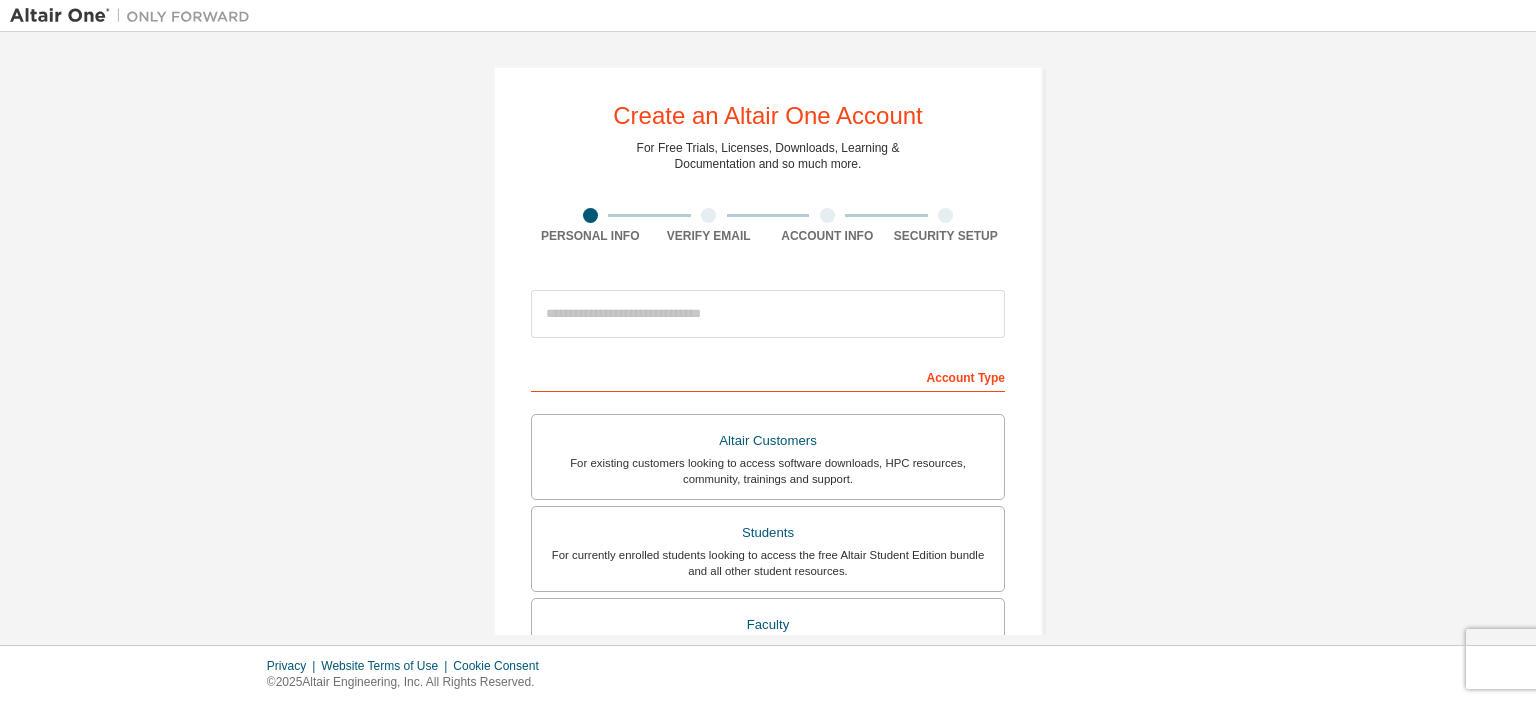scroll, scrollTop: 0, scrollLeft: 0, axis: both 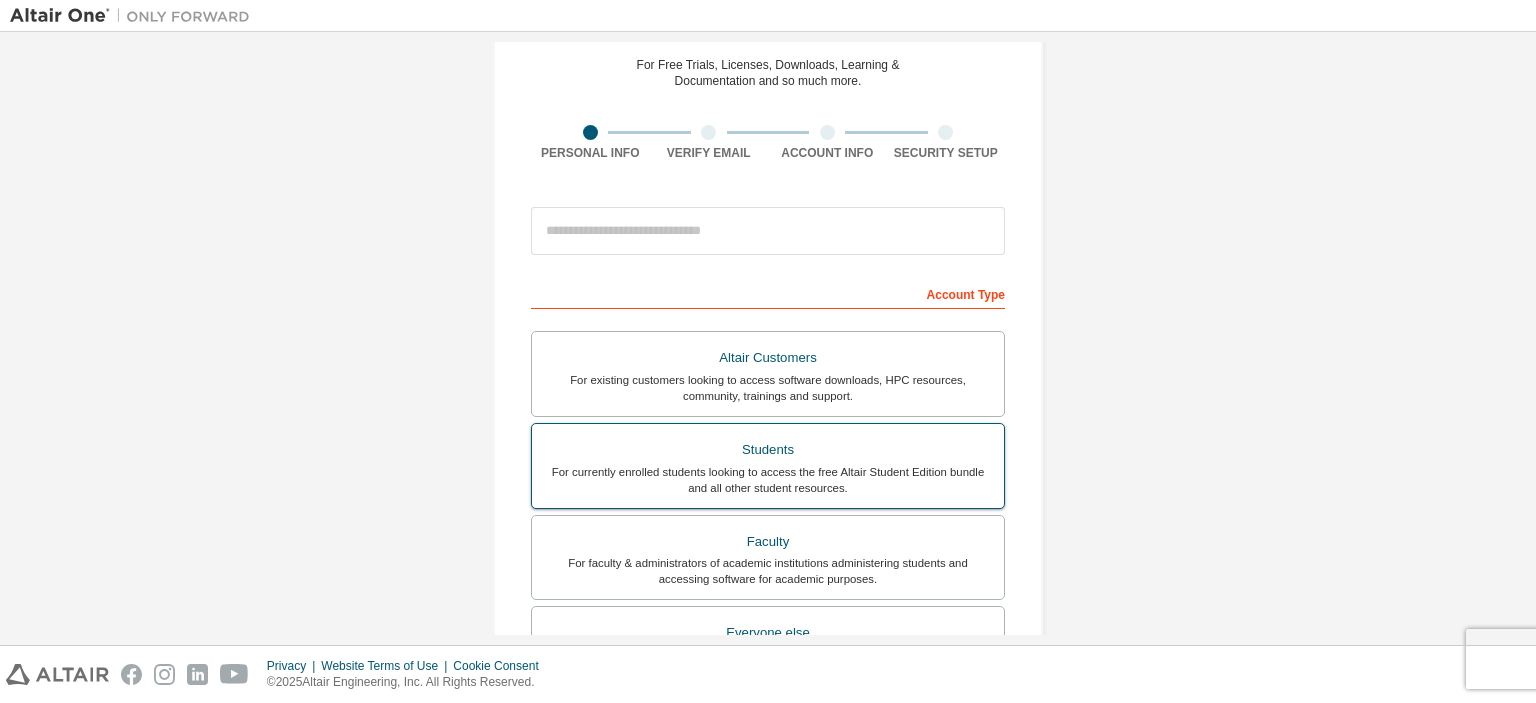 click on "For currently enrolled students looking to access the free Altair Student Edition bundle and all other student resources." at bounding box center [768, 480] 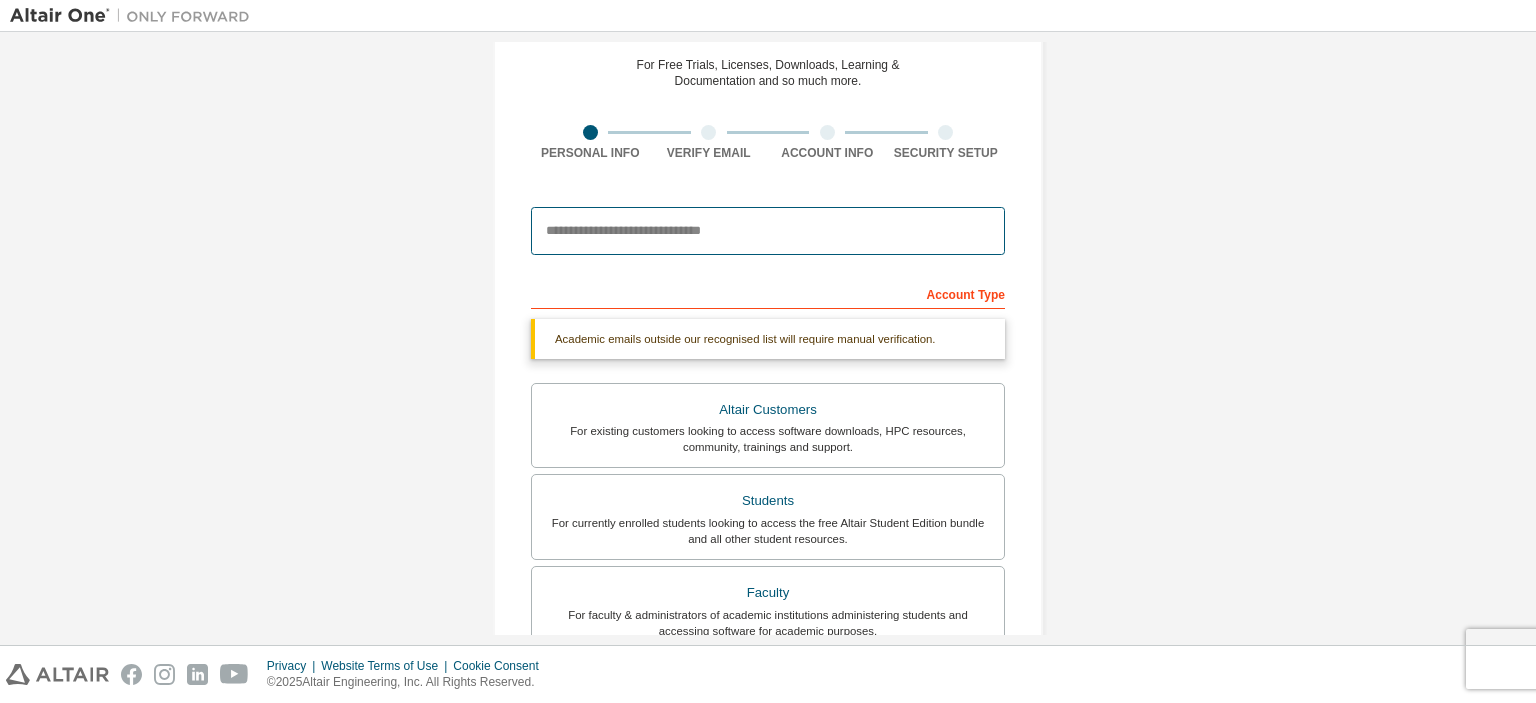 click at bounding box center [768, 231] 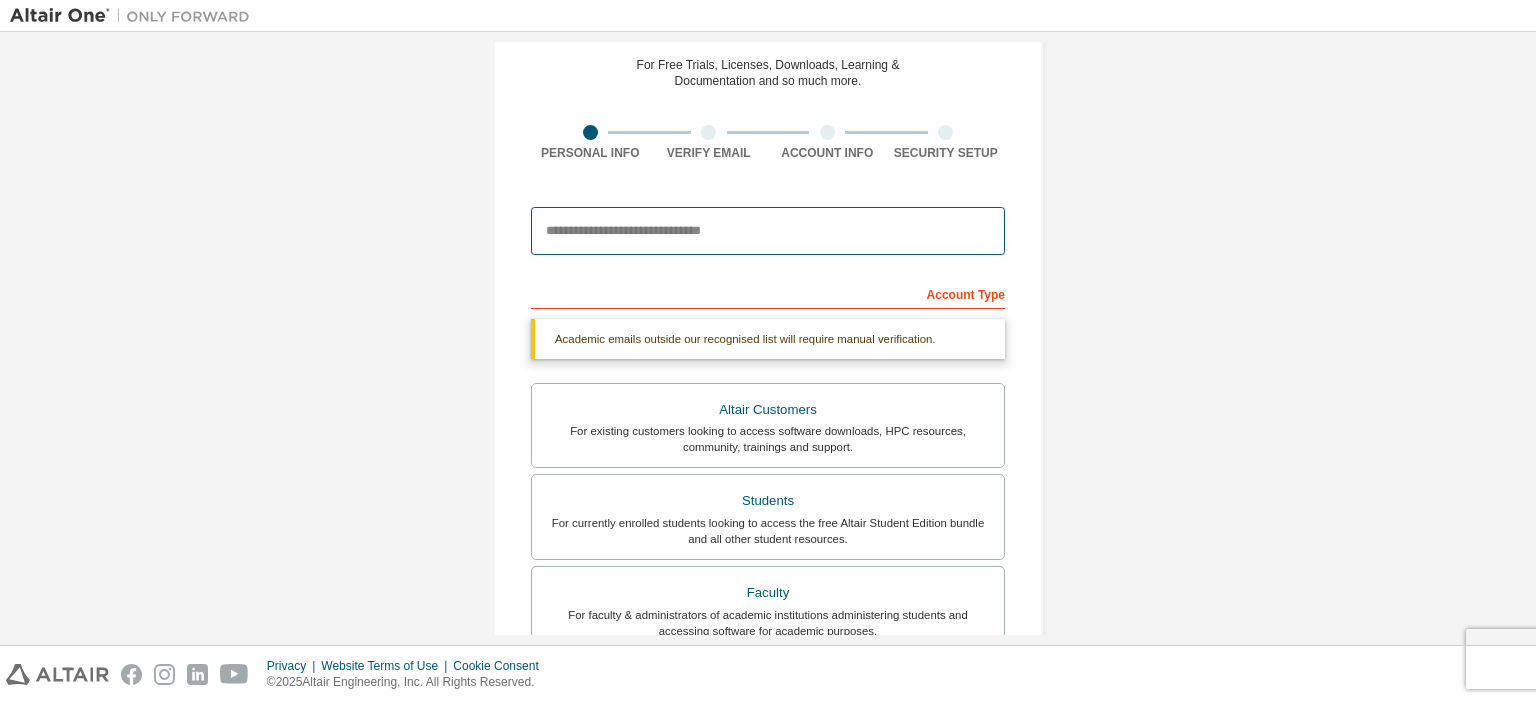 type on "**********" 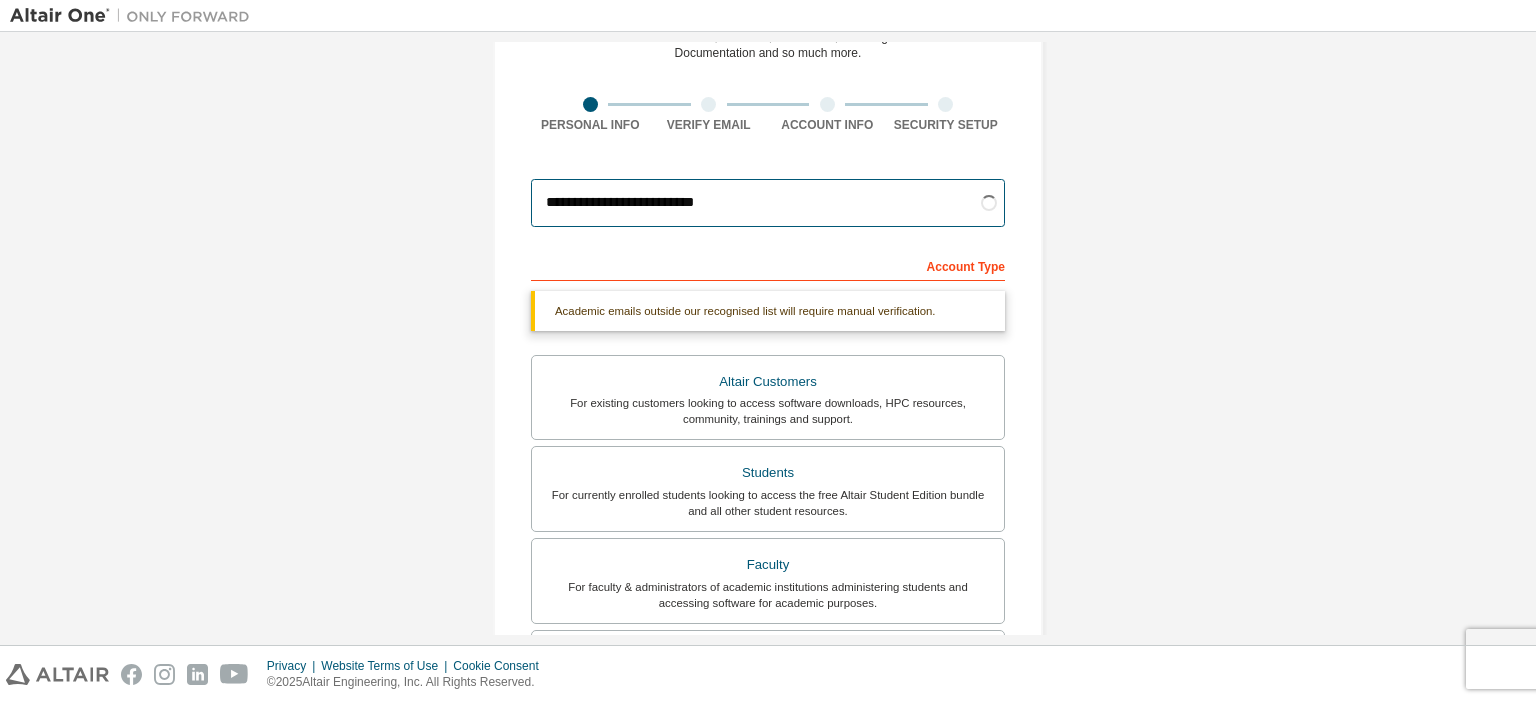 scroll, scrollTop: 112, scrollLeft: 0, axis: vertical 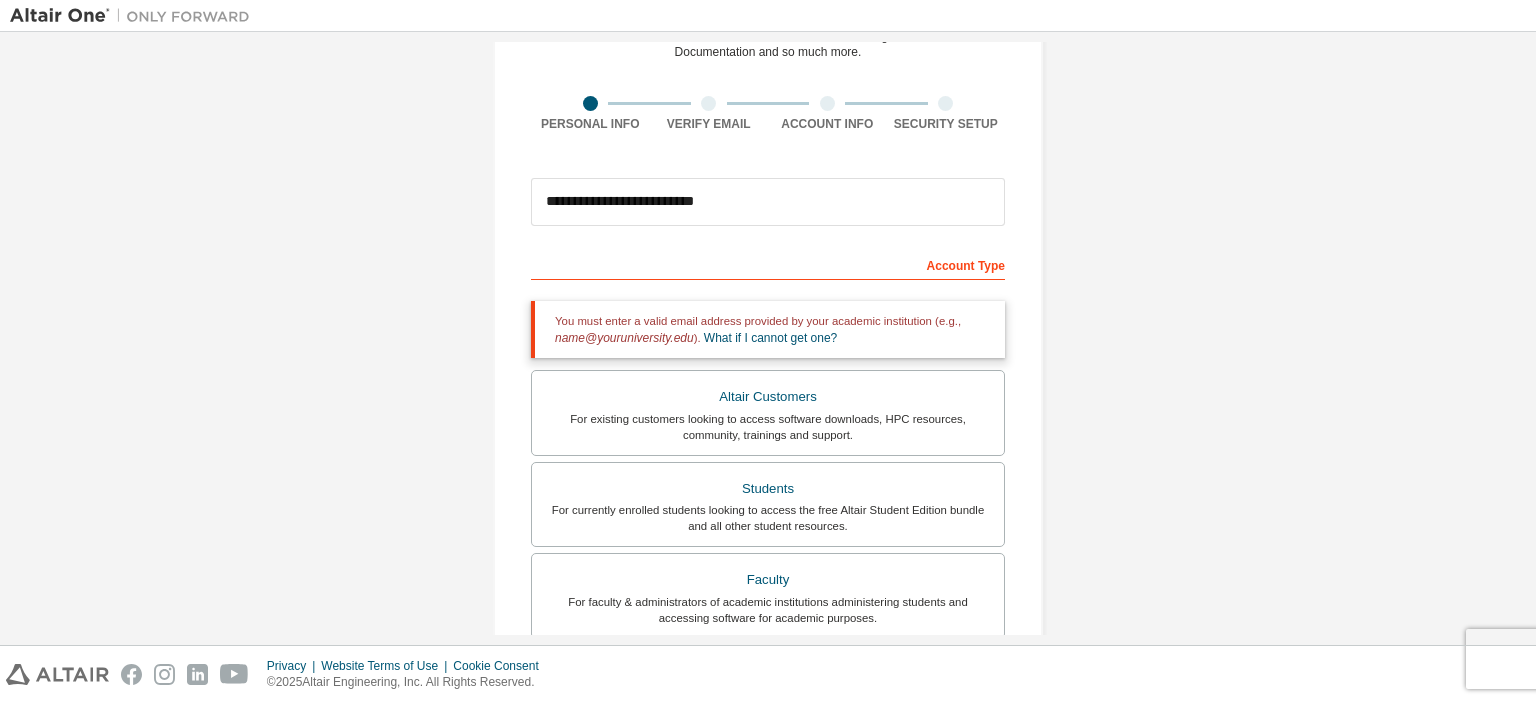 click on "**********" at bounding box center (768, 493) 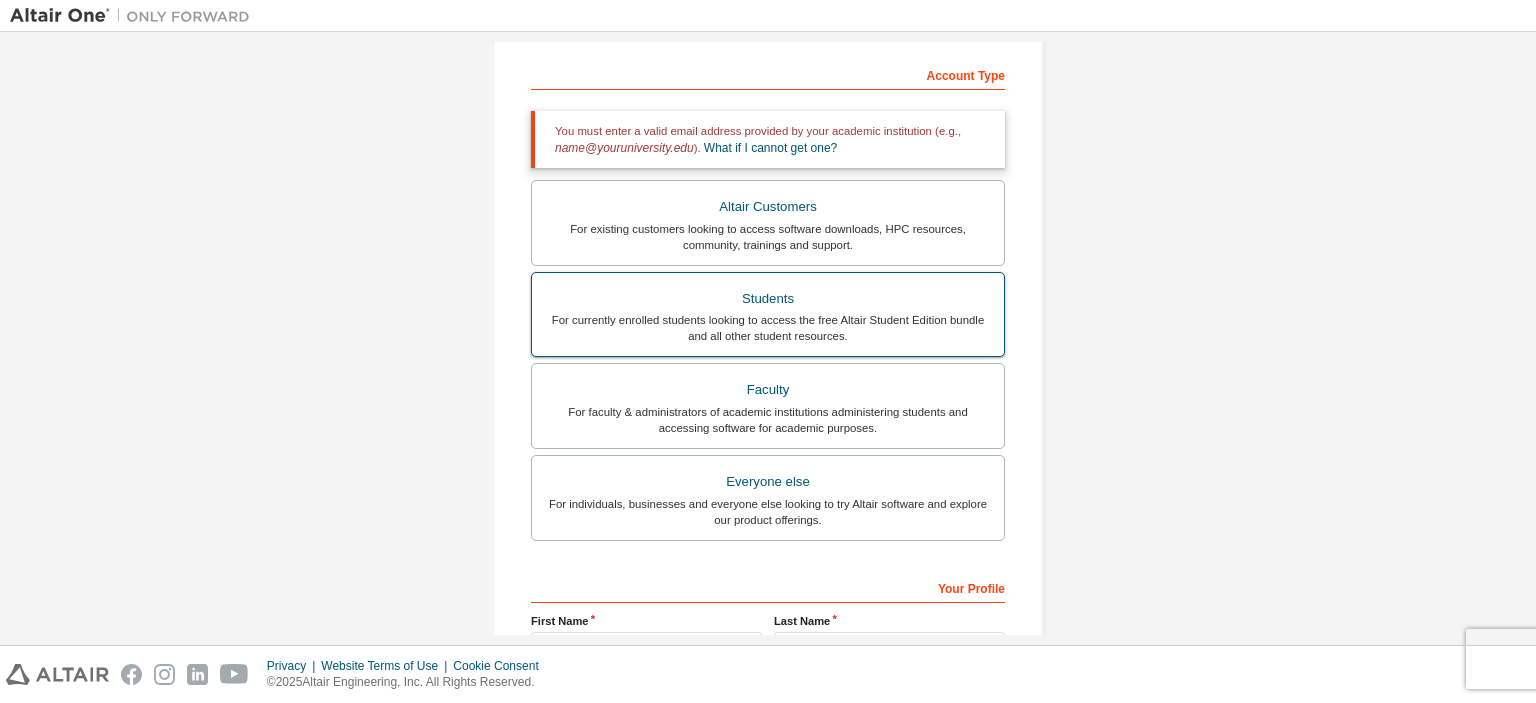 scroll, scrollTop: 303, scrollLeft: 0, axis: vertical 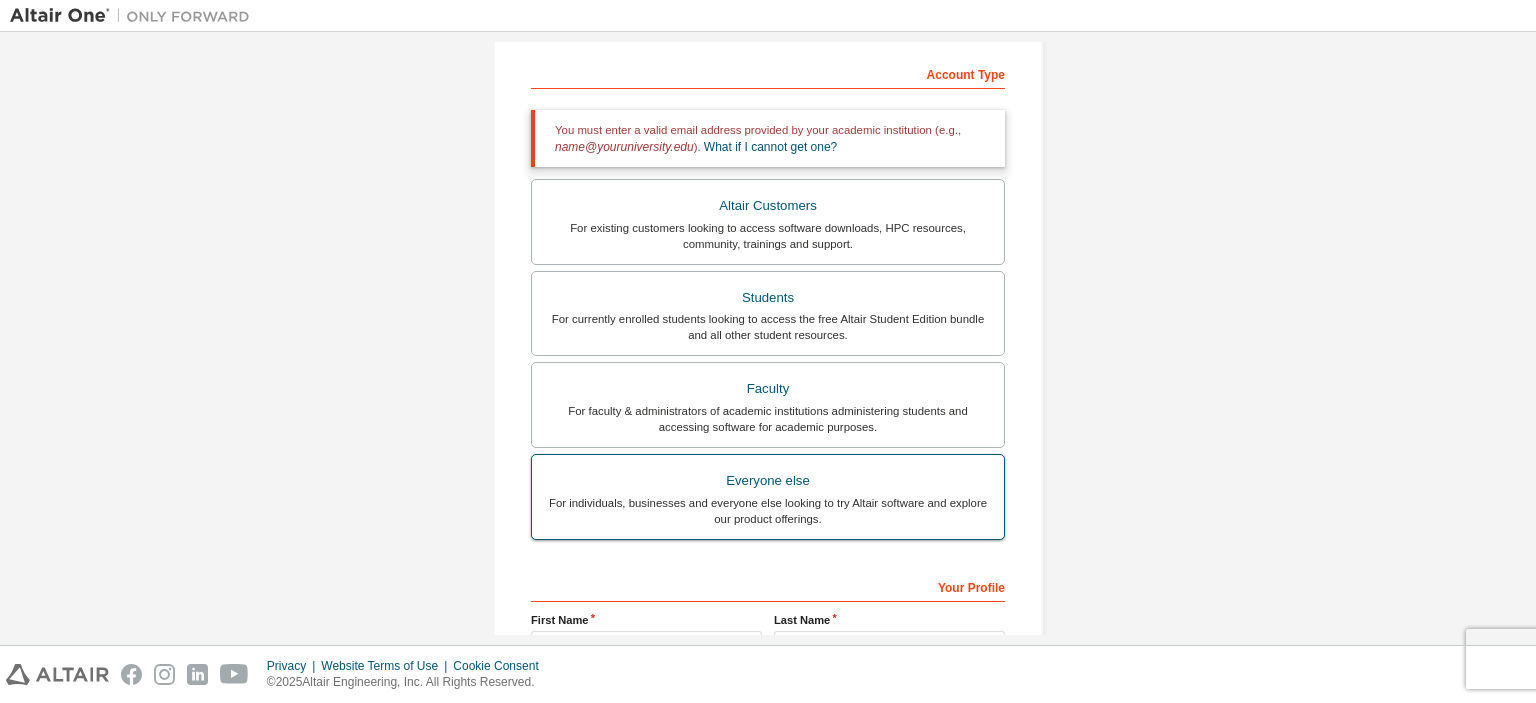 click on "For individuals, businesses and everyone else looking to try Altair software and explore our product offerings." at bounding box center [768, 511] 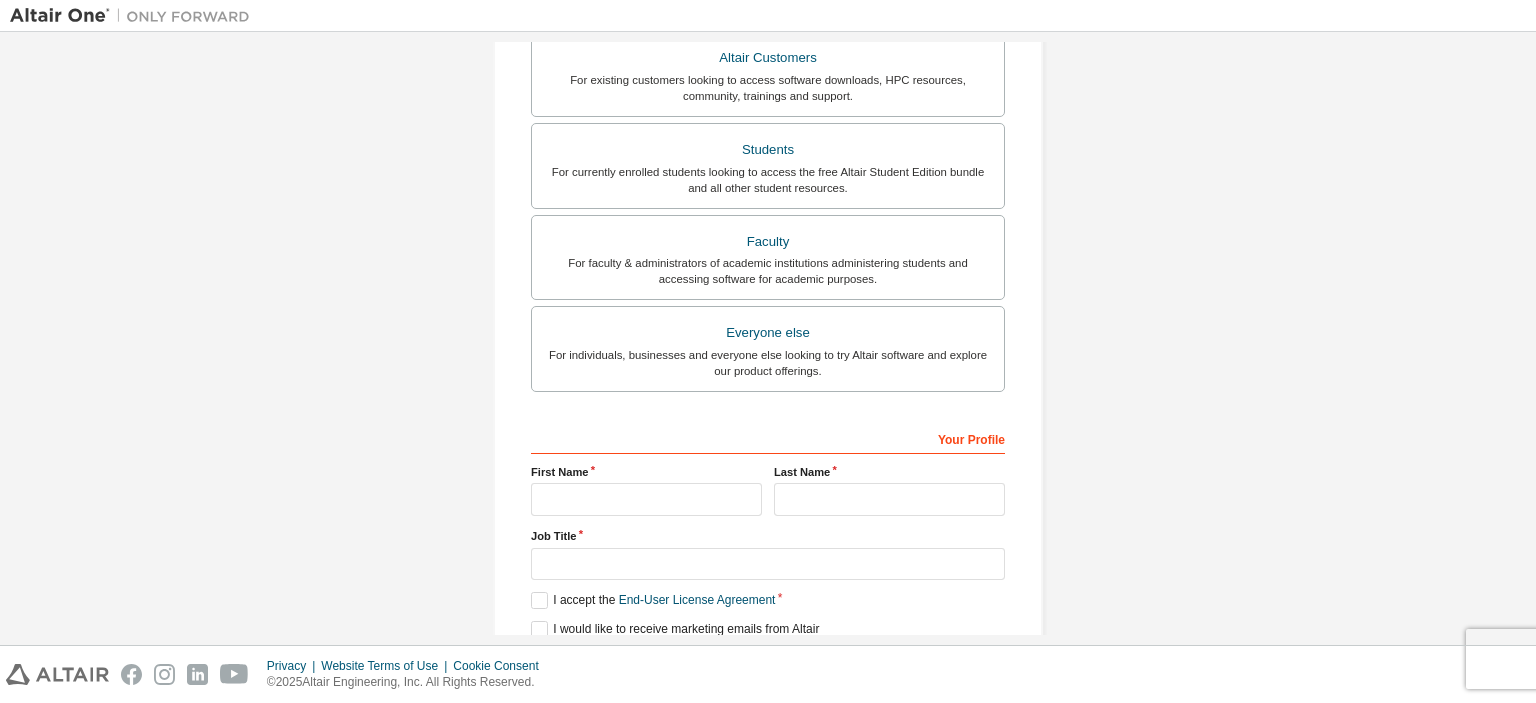 scroll, scrollTop: 461, scrollLeft: 0, axis: vertical 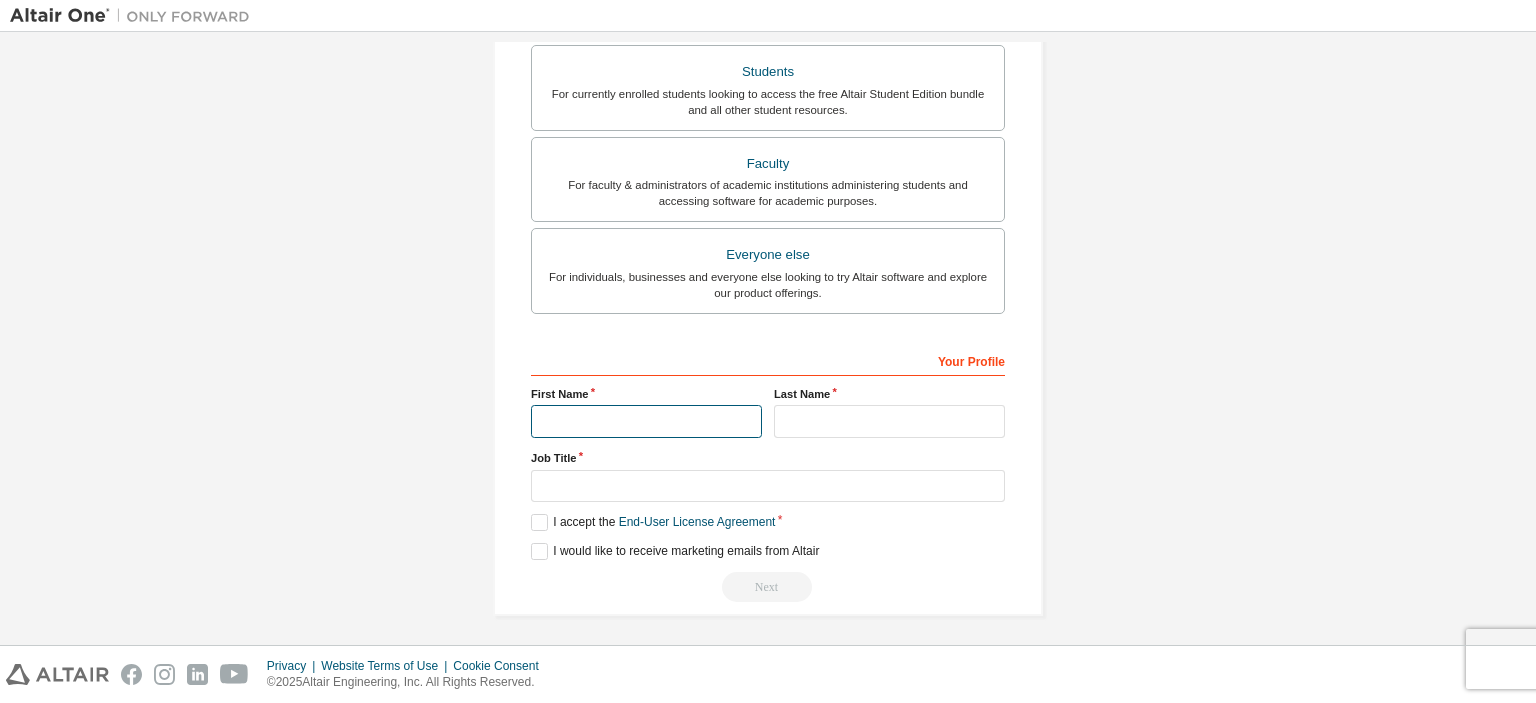 click at bounding box center [646, 421] 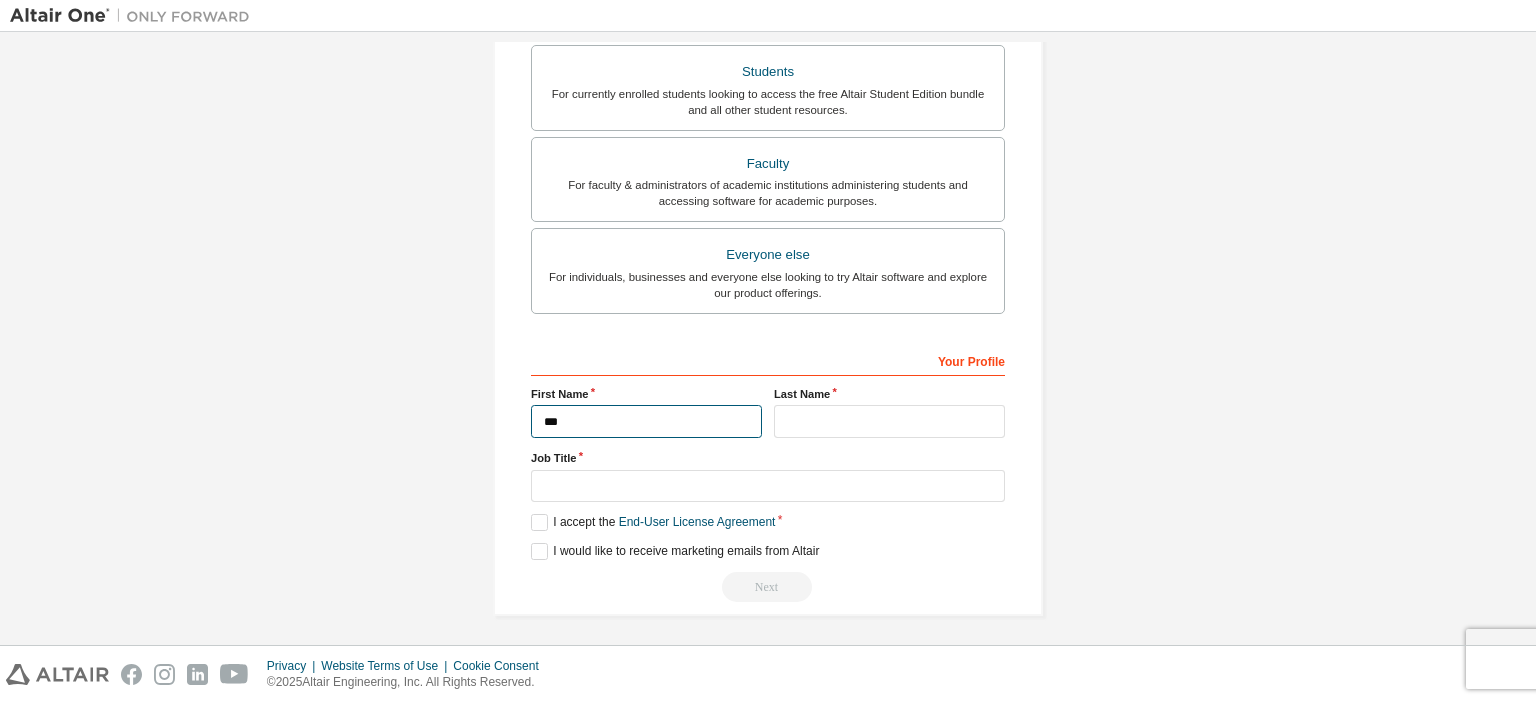 type on "***" 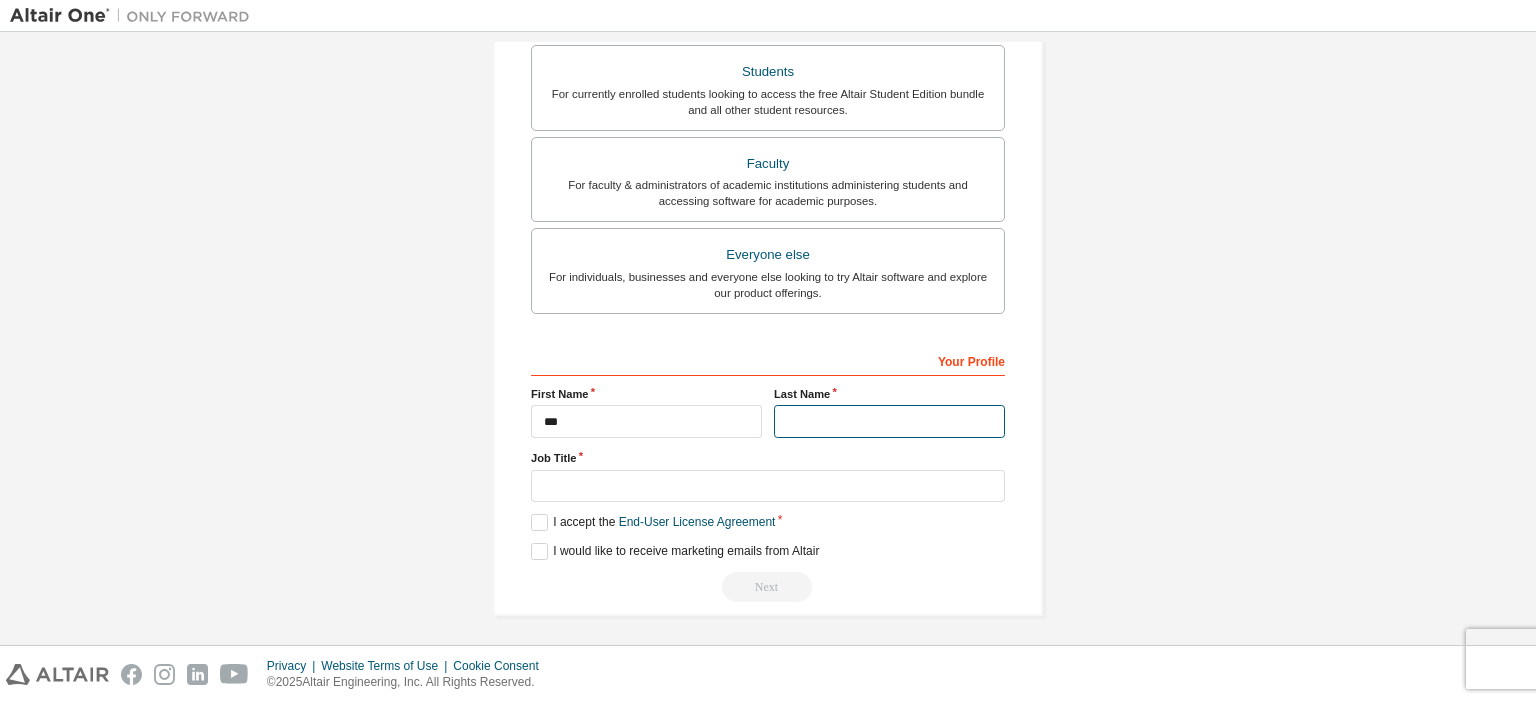 click at bounding box center [889, 421] 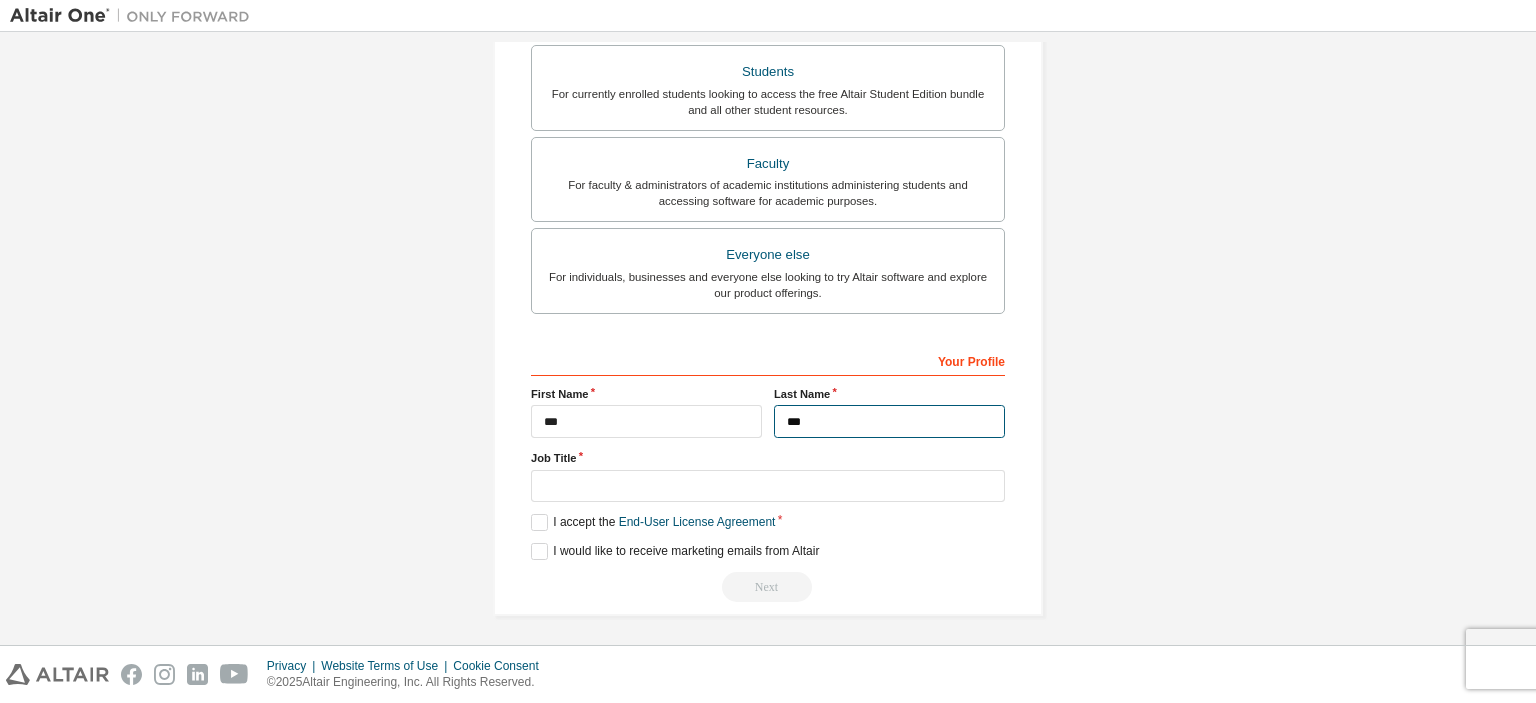 type on "***" 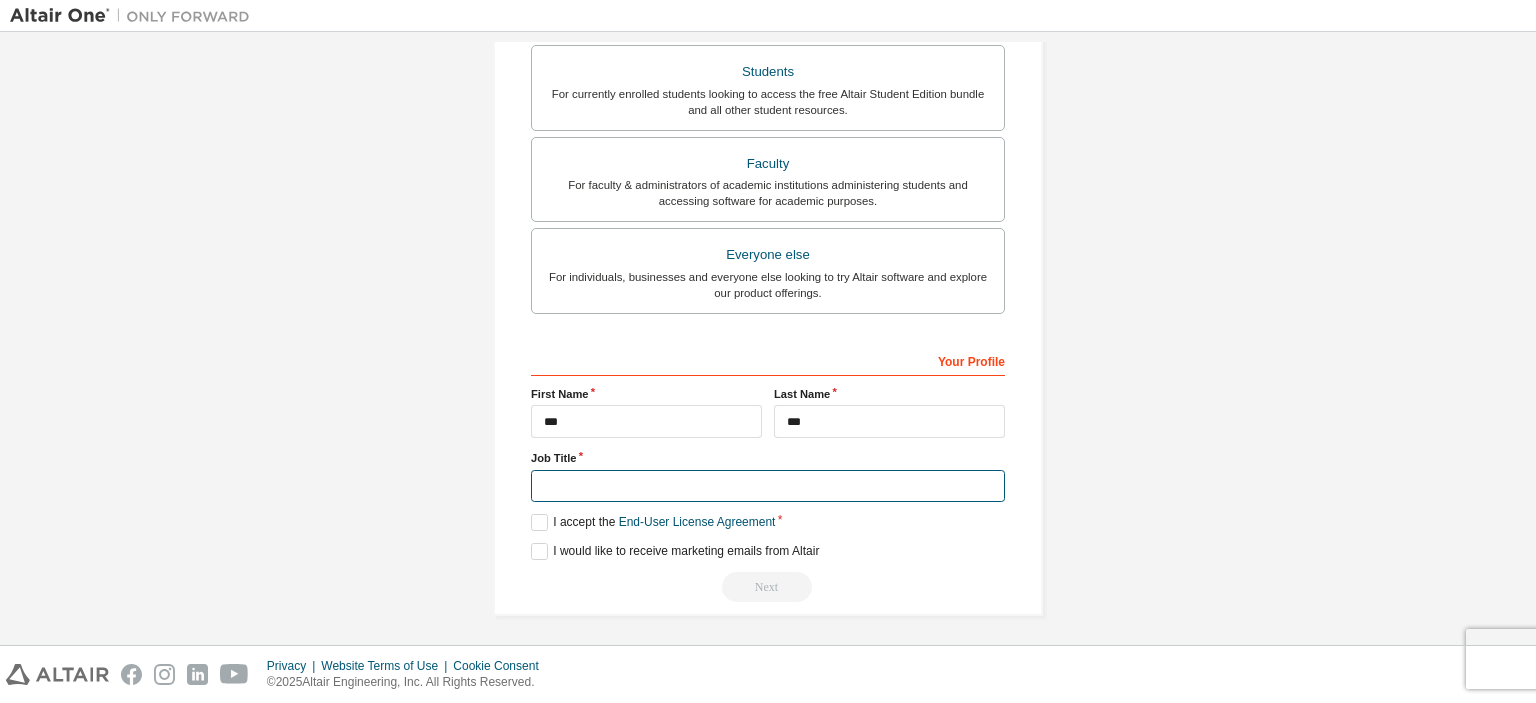 click at bounding box center [768, 486] 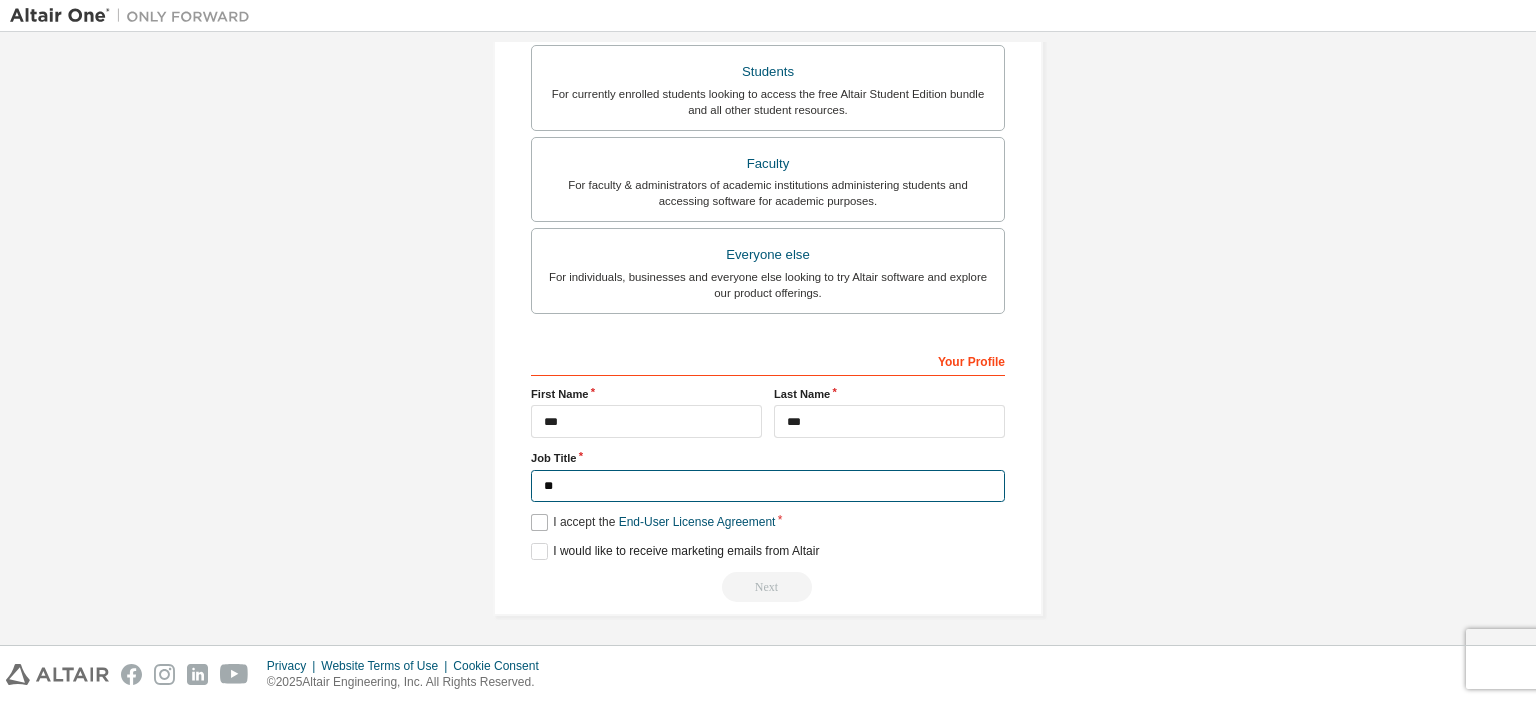 type on "**" 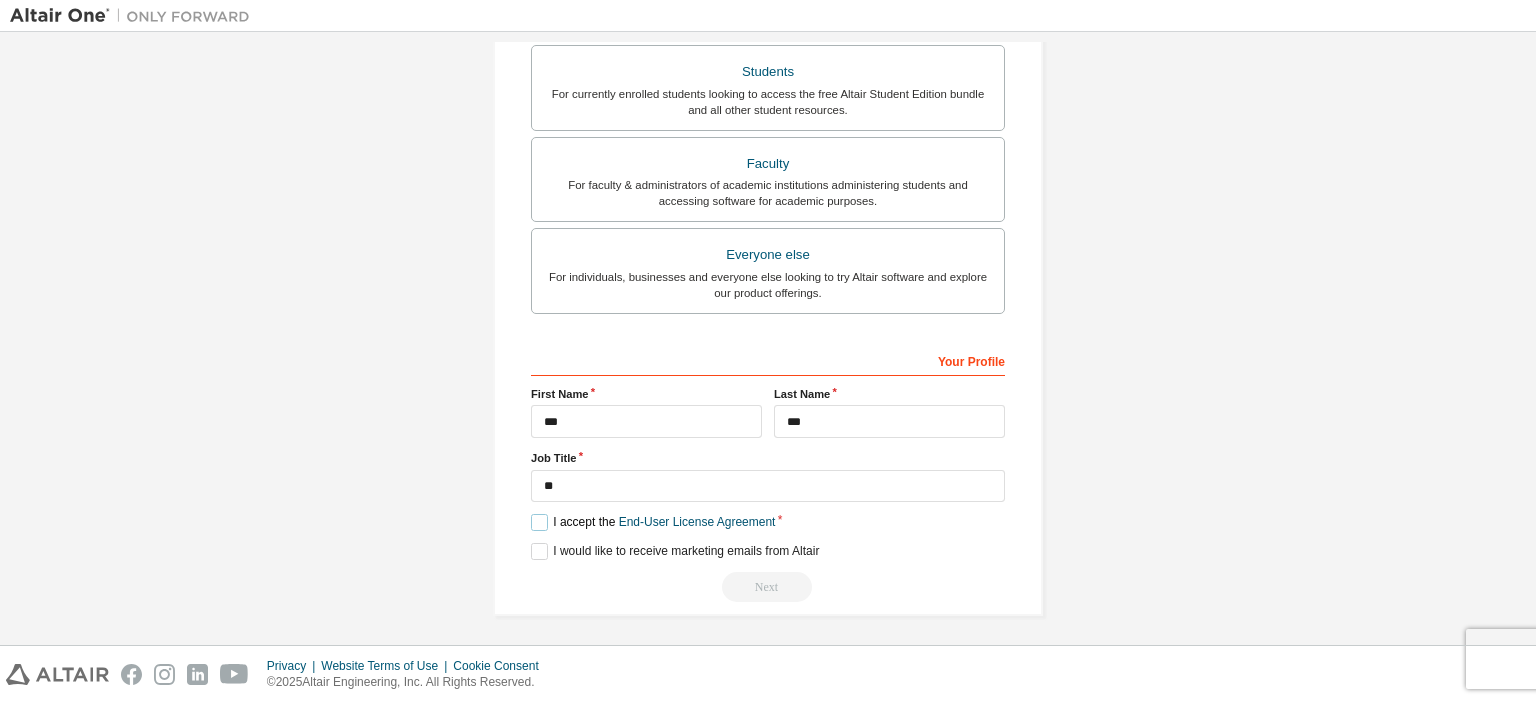 click on "I accept the    End-User License Agreement" at bounding box center (653, 522) 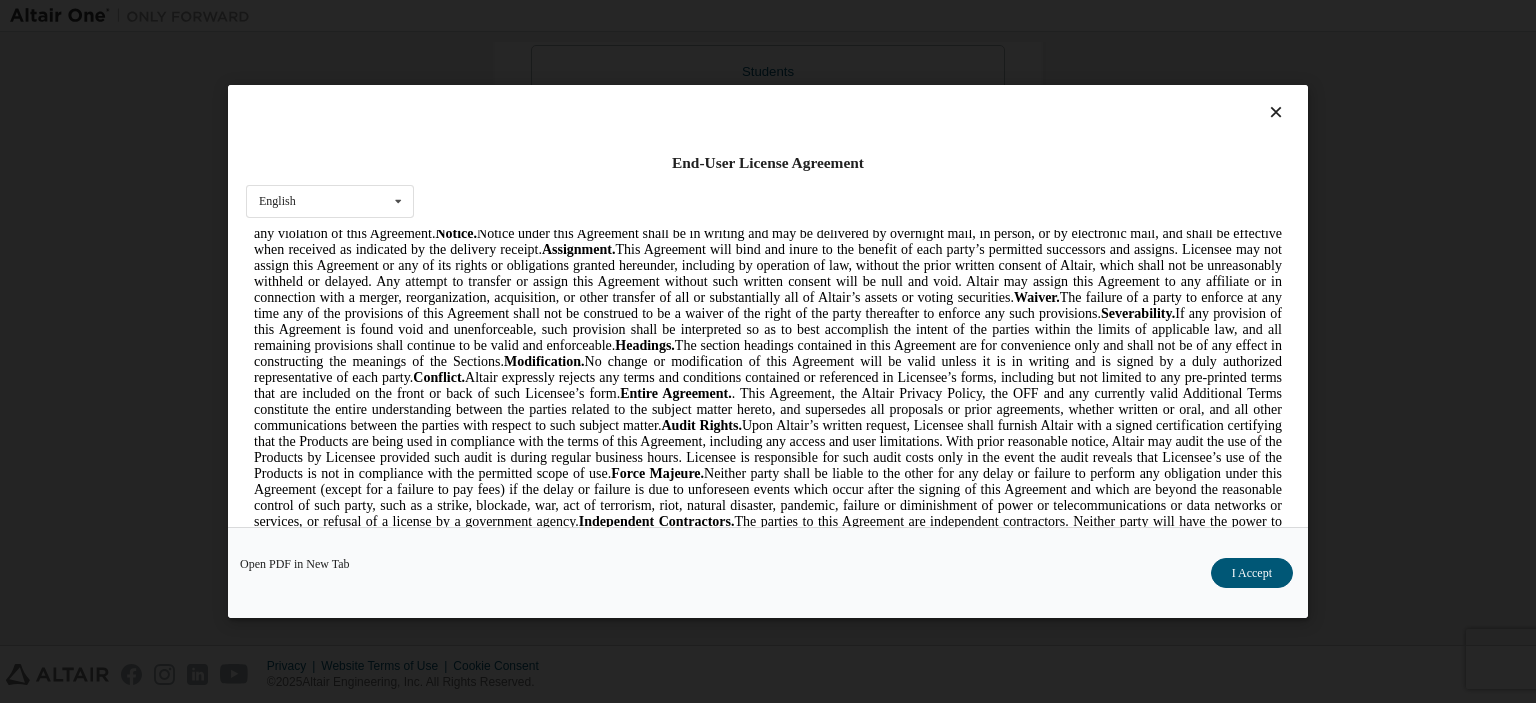 scroll, scrollTop: 5256, scrollLeft: 0, axis: vertical 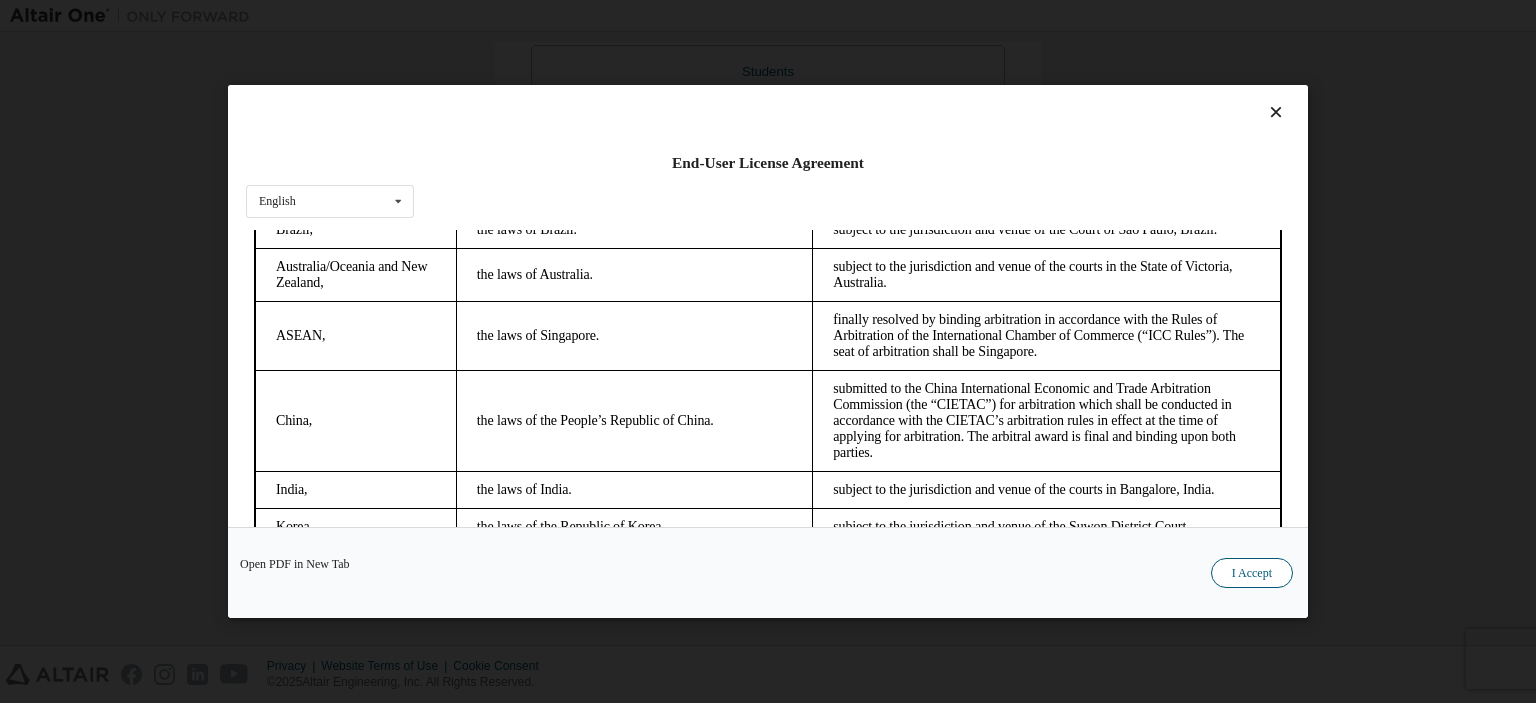 click on "I Accept" at bounding box center [1252, 573] 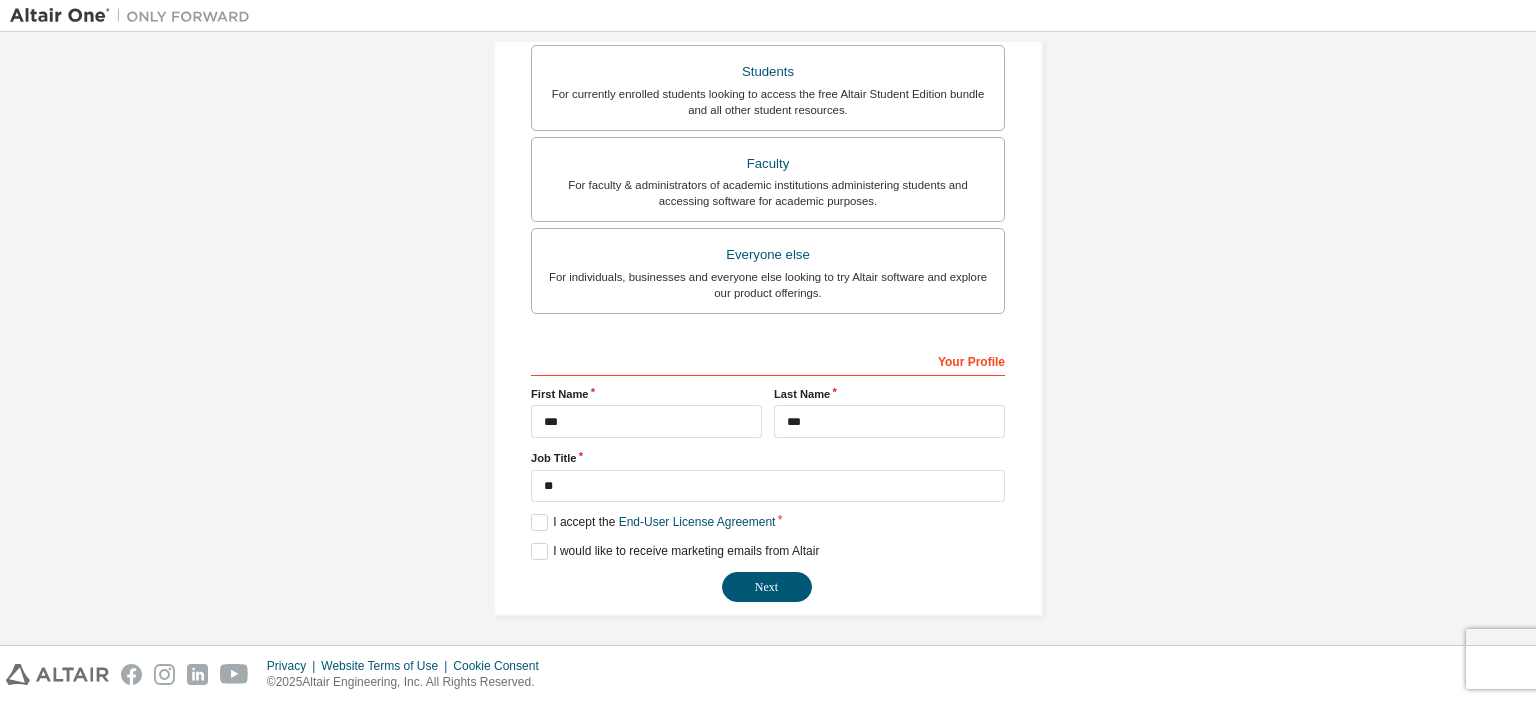 click on "**********" at bounding box center [768, 110] 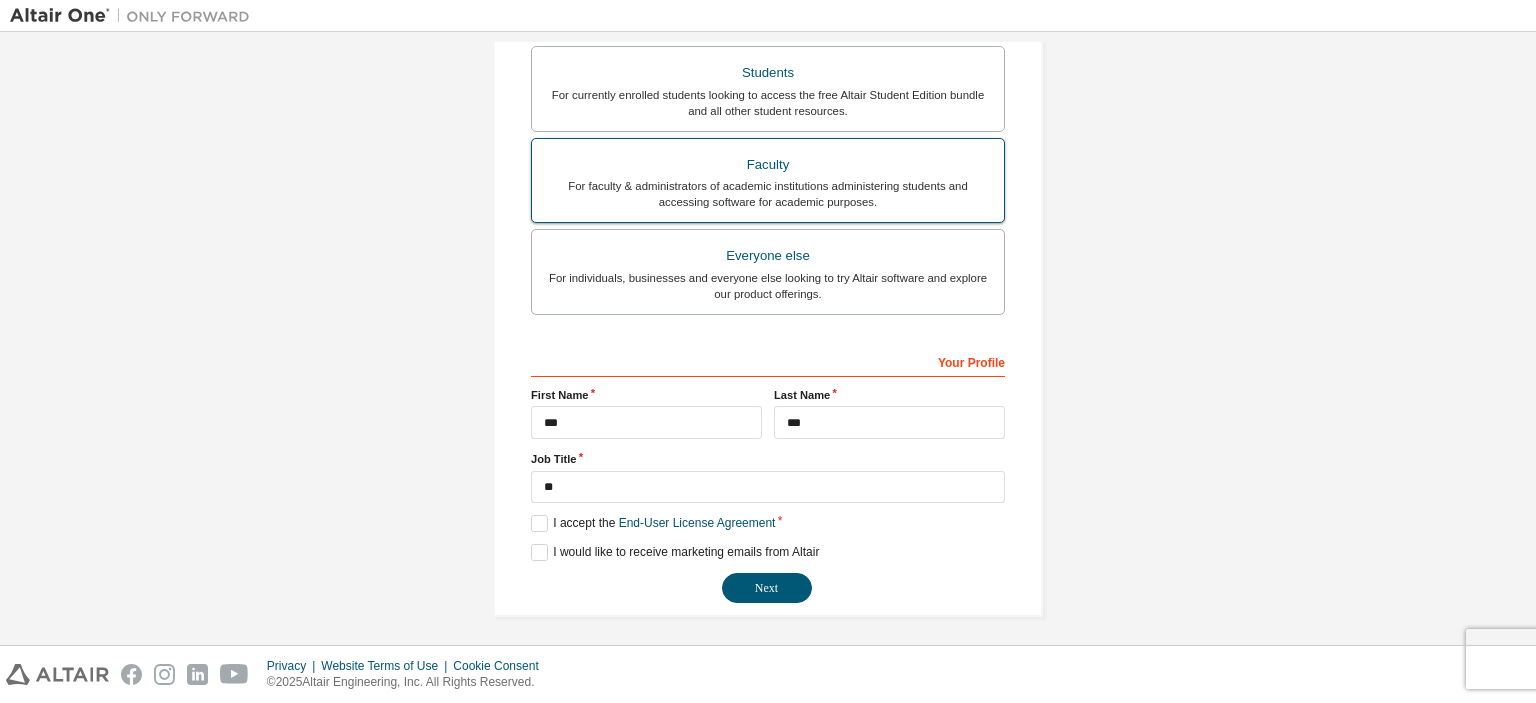 scroll, scrollTop: 461, scrollLeft: 0, axis: vertical 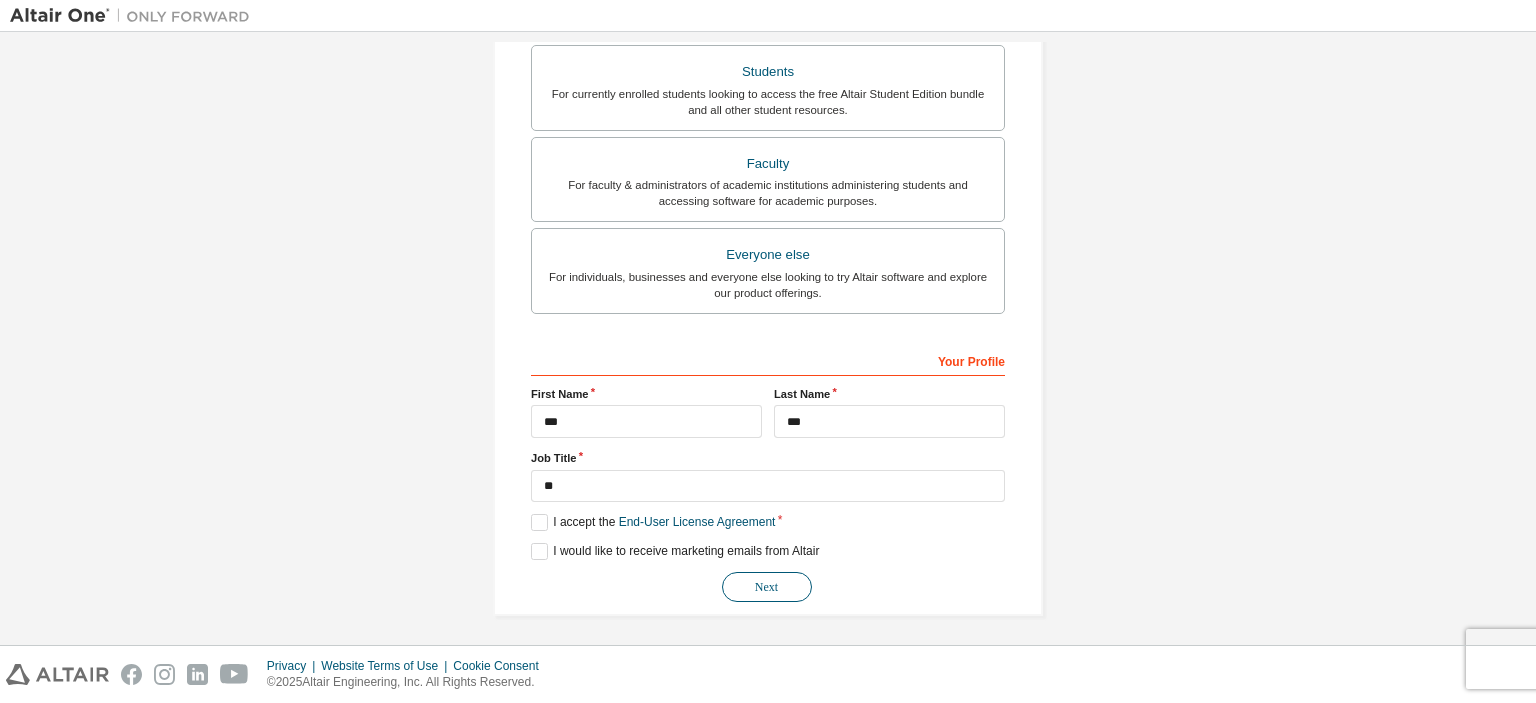 click on "Next" at bounding box center (767, 587) 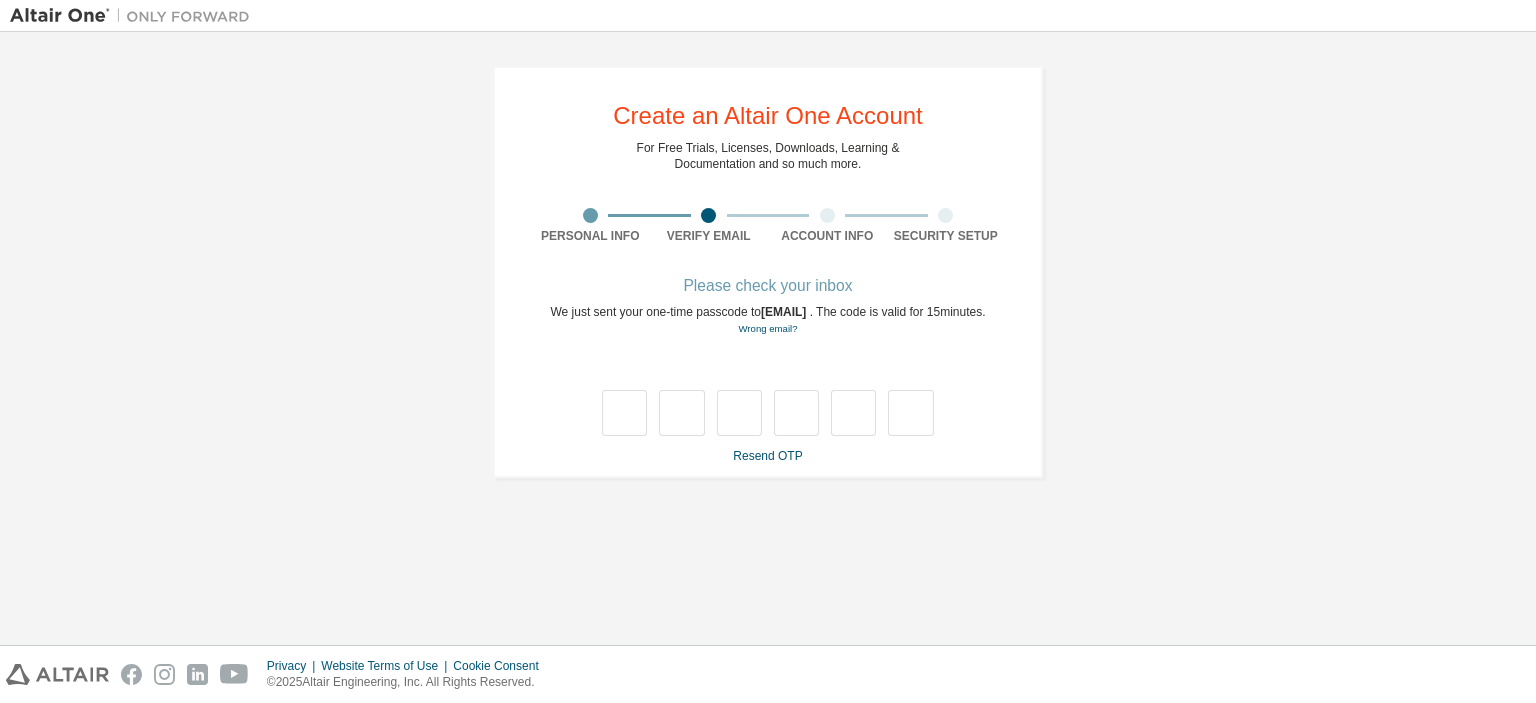 scroll, scrollTop: 0, scrollLeft: 0, axis: both 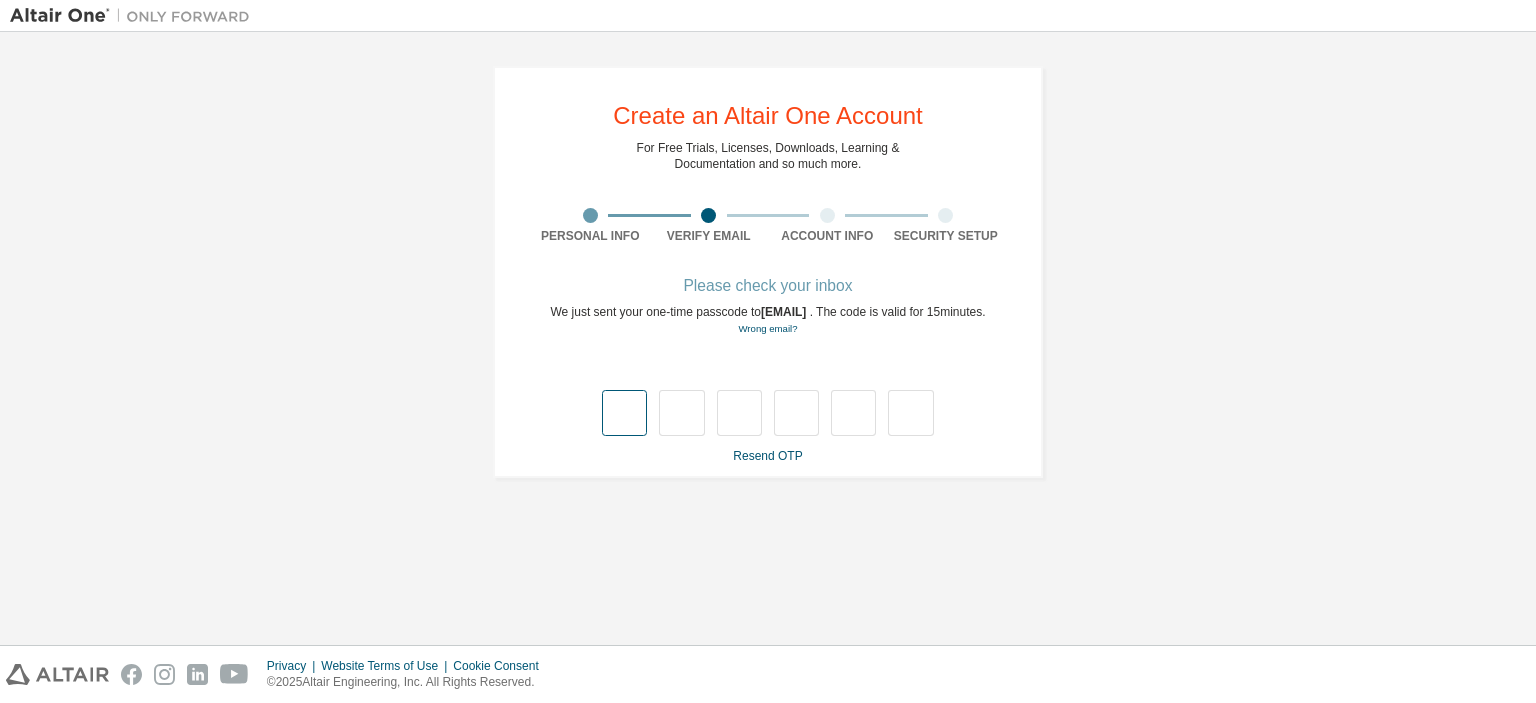type on "*" 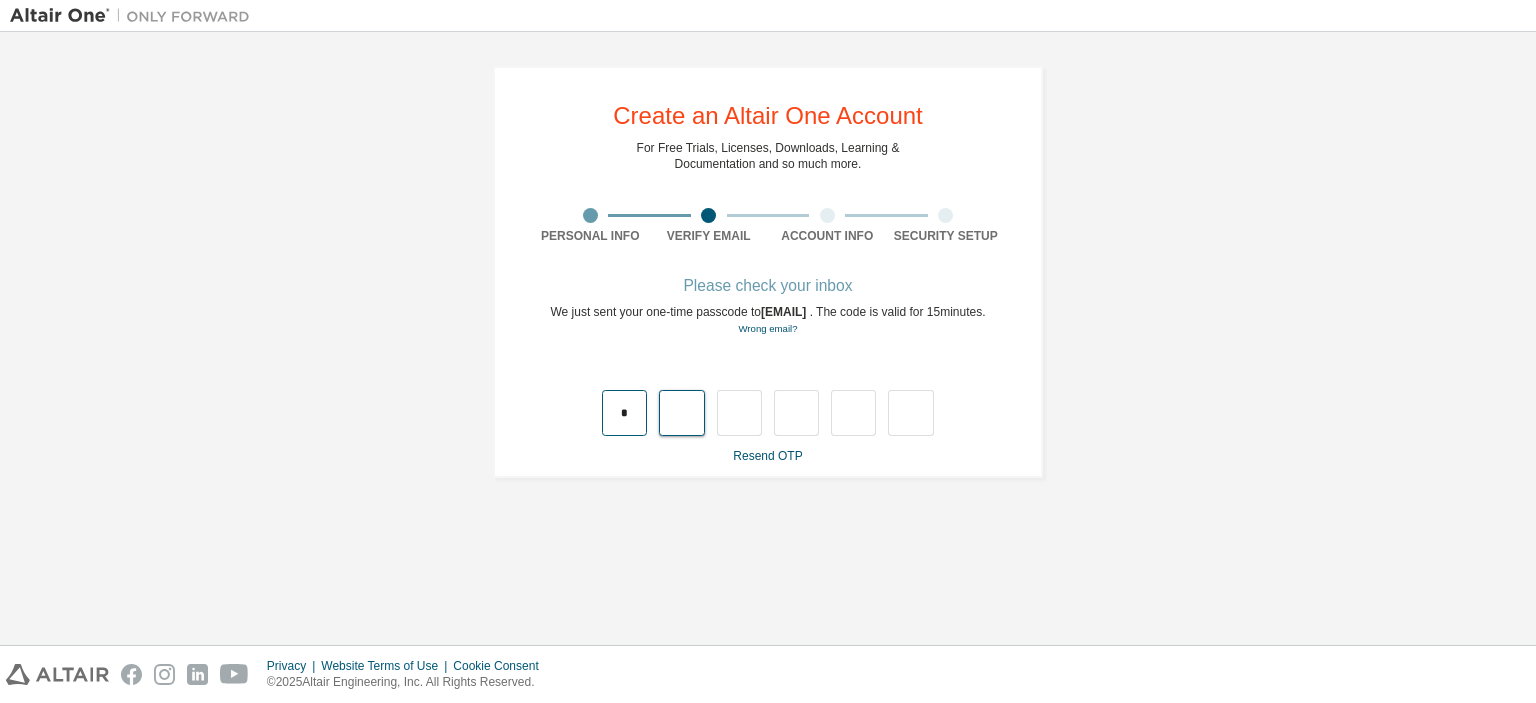 type on "*" 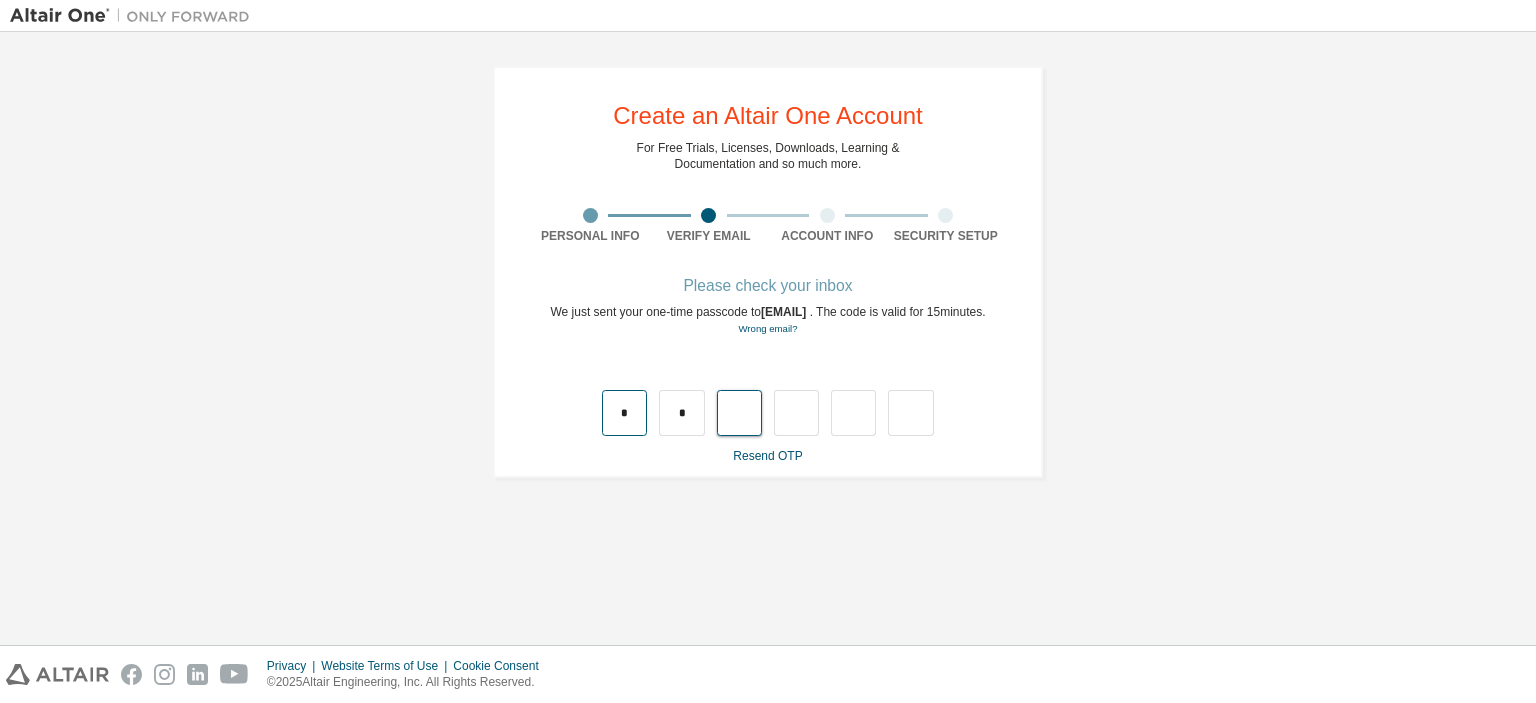 type on "*" 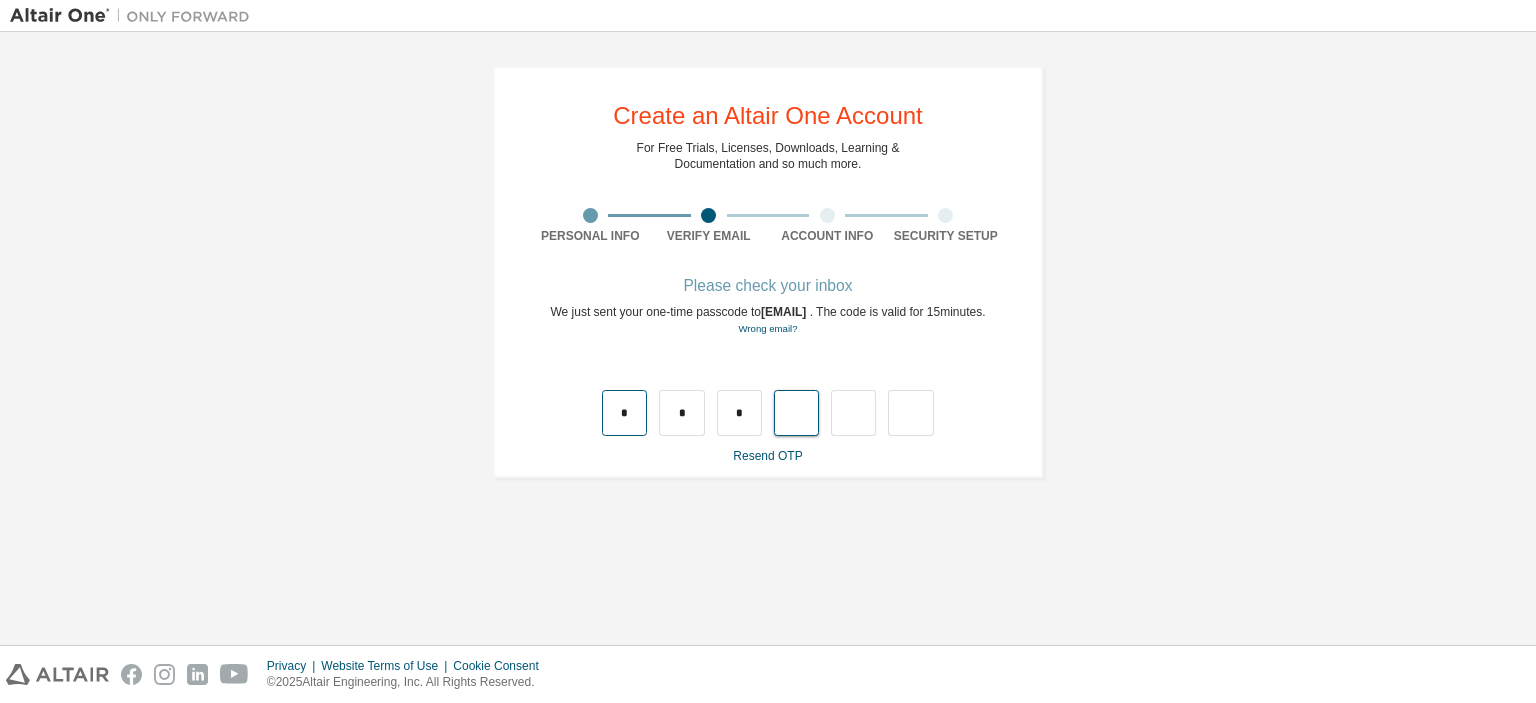 type on "*" 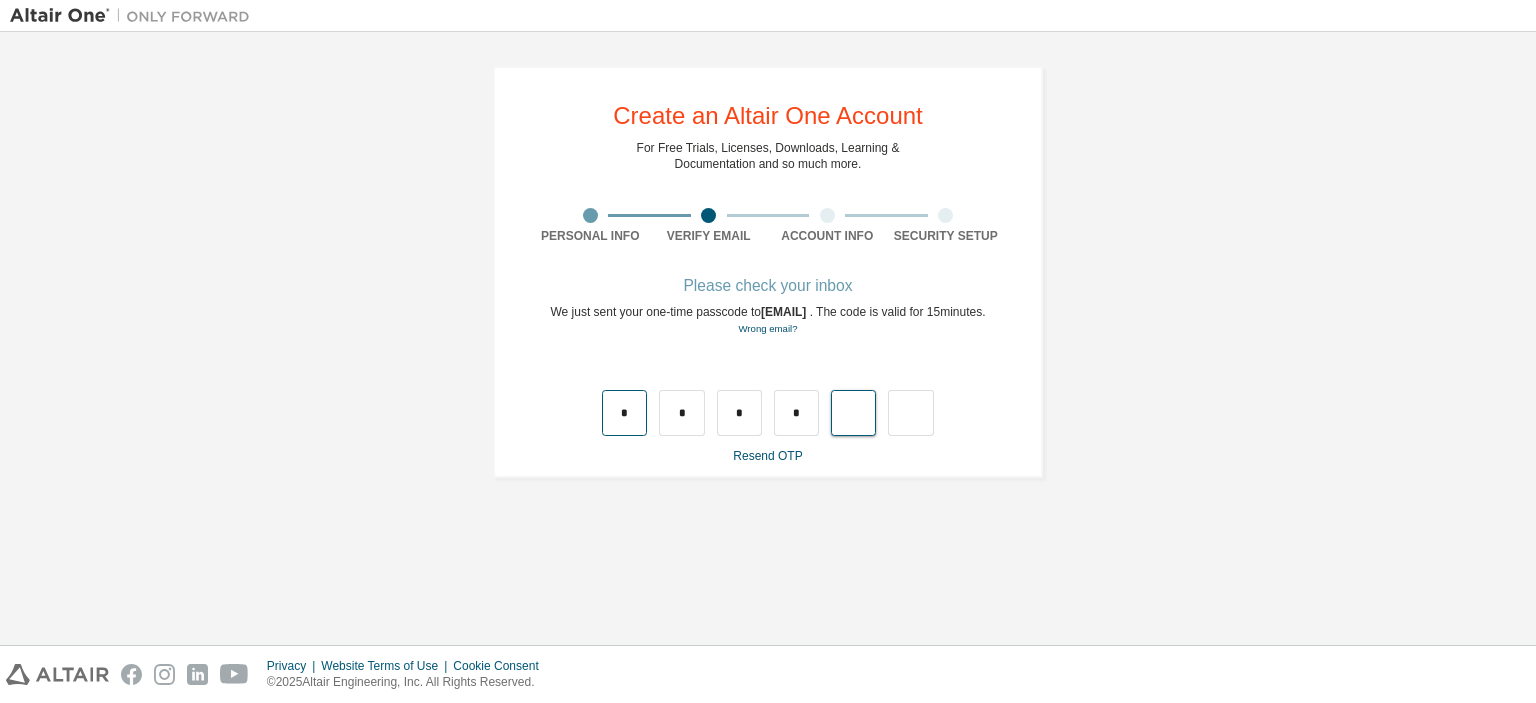 type on "*" 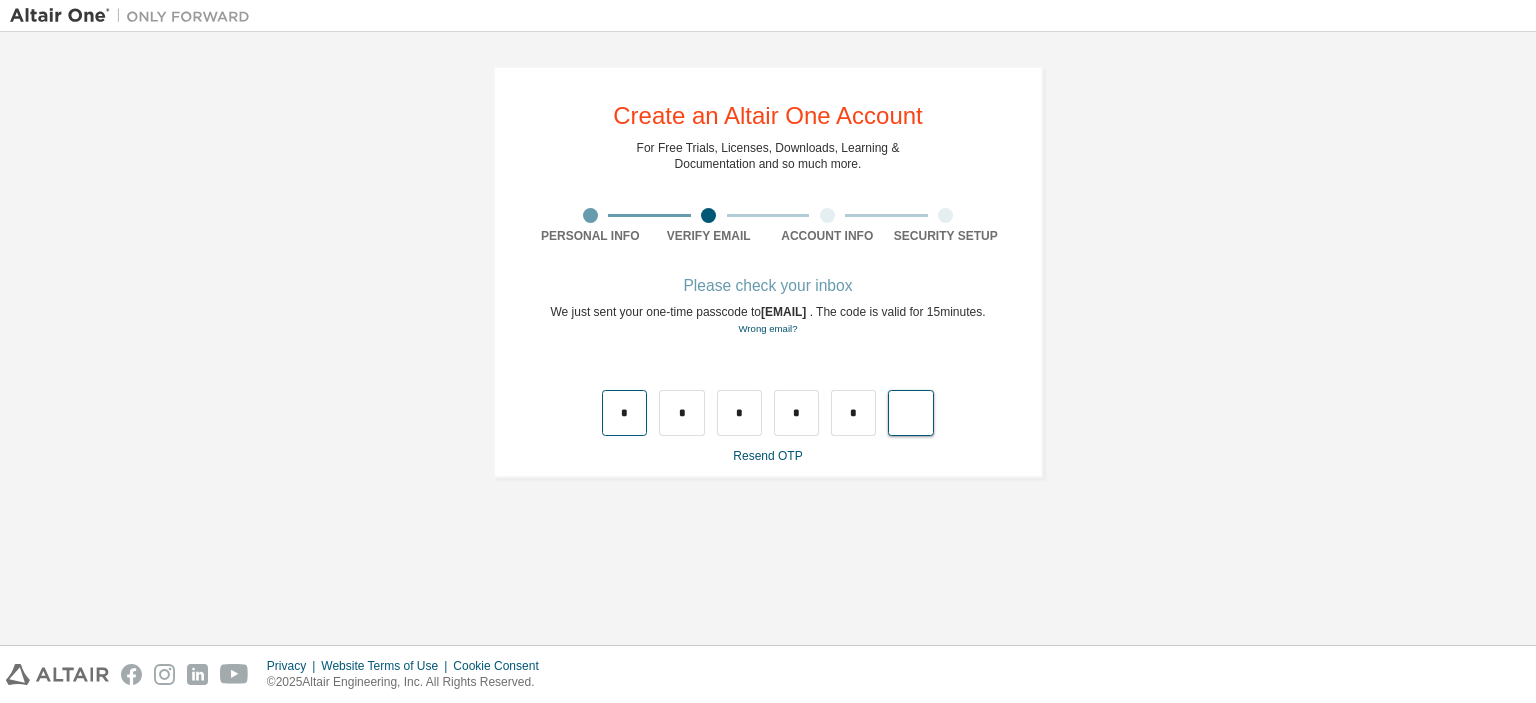 type on "*" 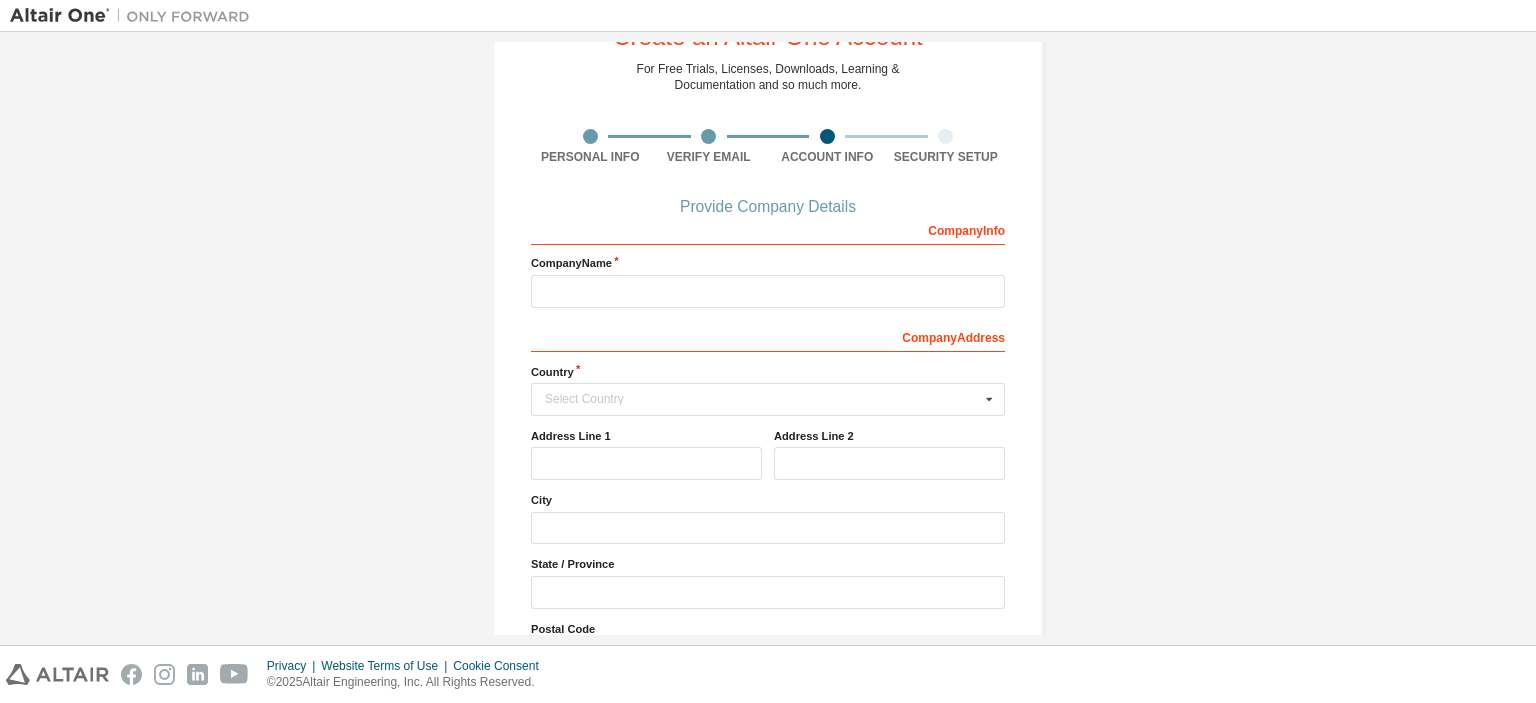 scroll, scrollTop: 82, scrollLeft: 0, axis: vertical 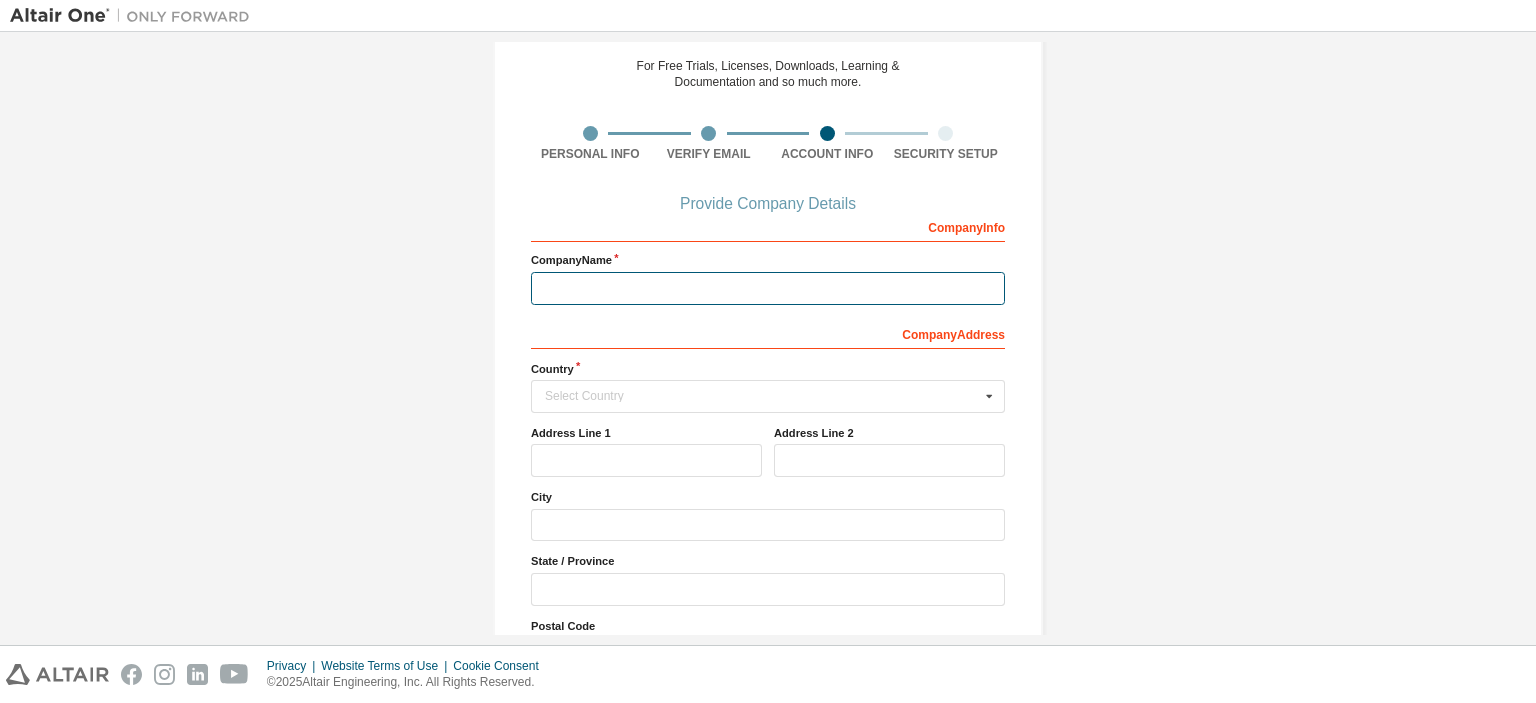 click at bounding box center [768, 288] 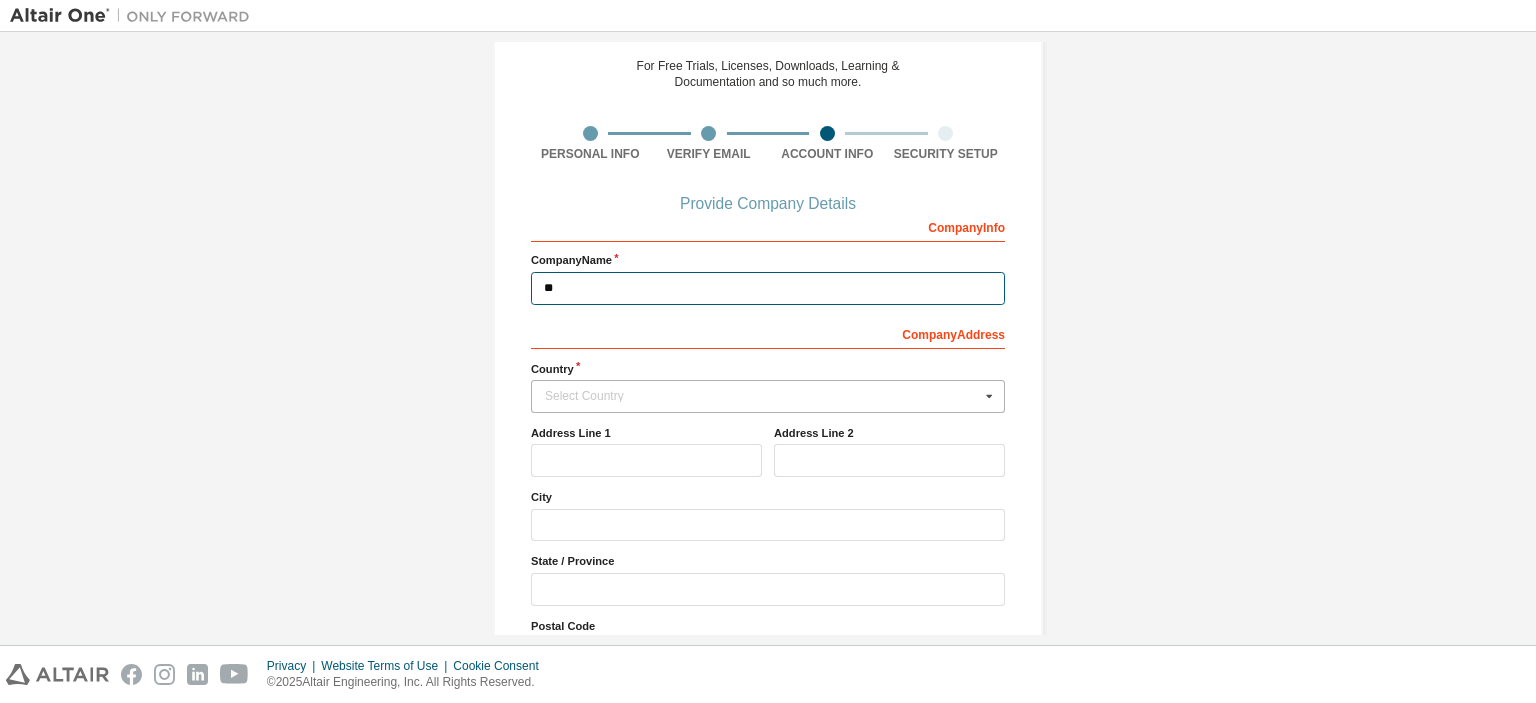 type on "**" 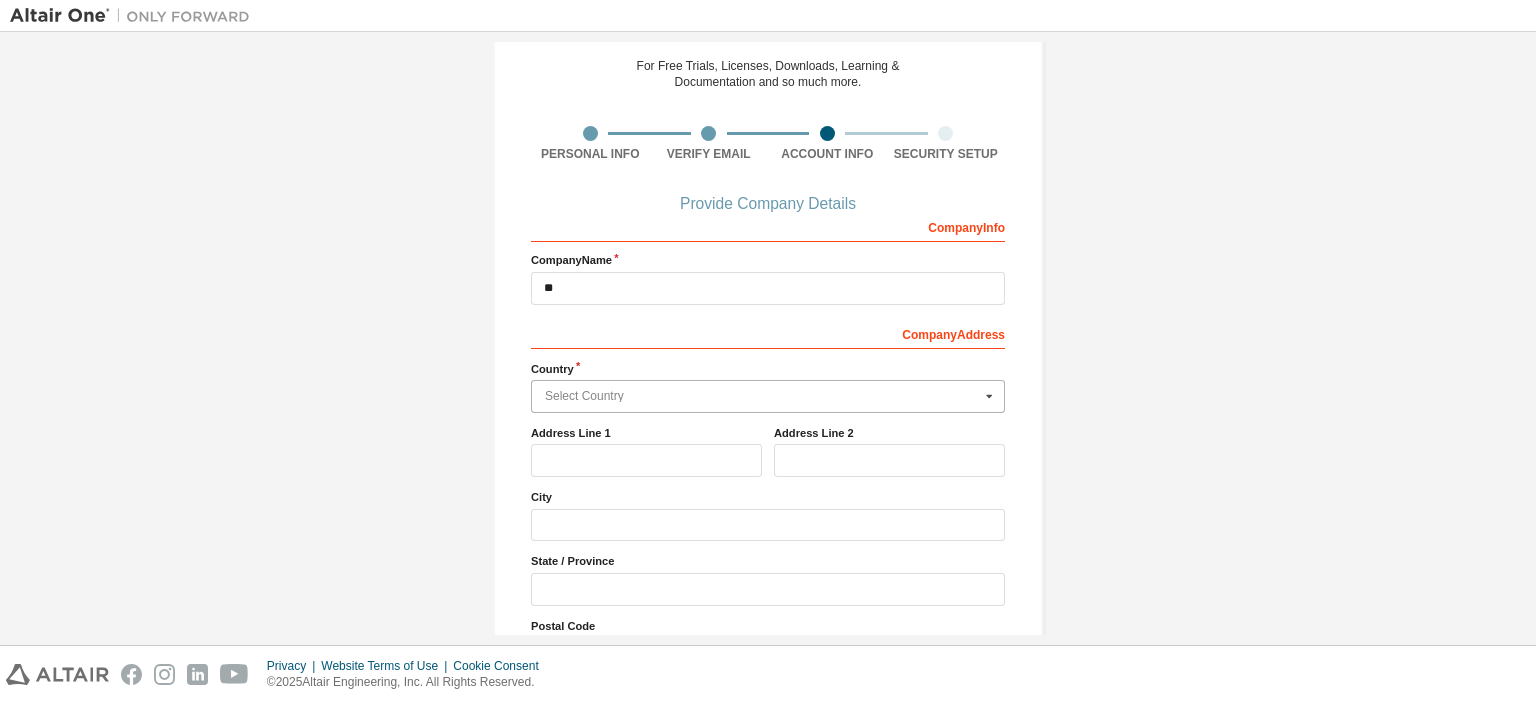 click at bounding box center [769, 396] 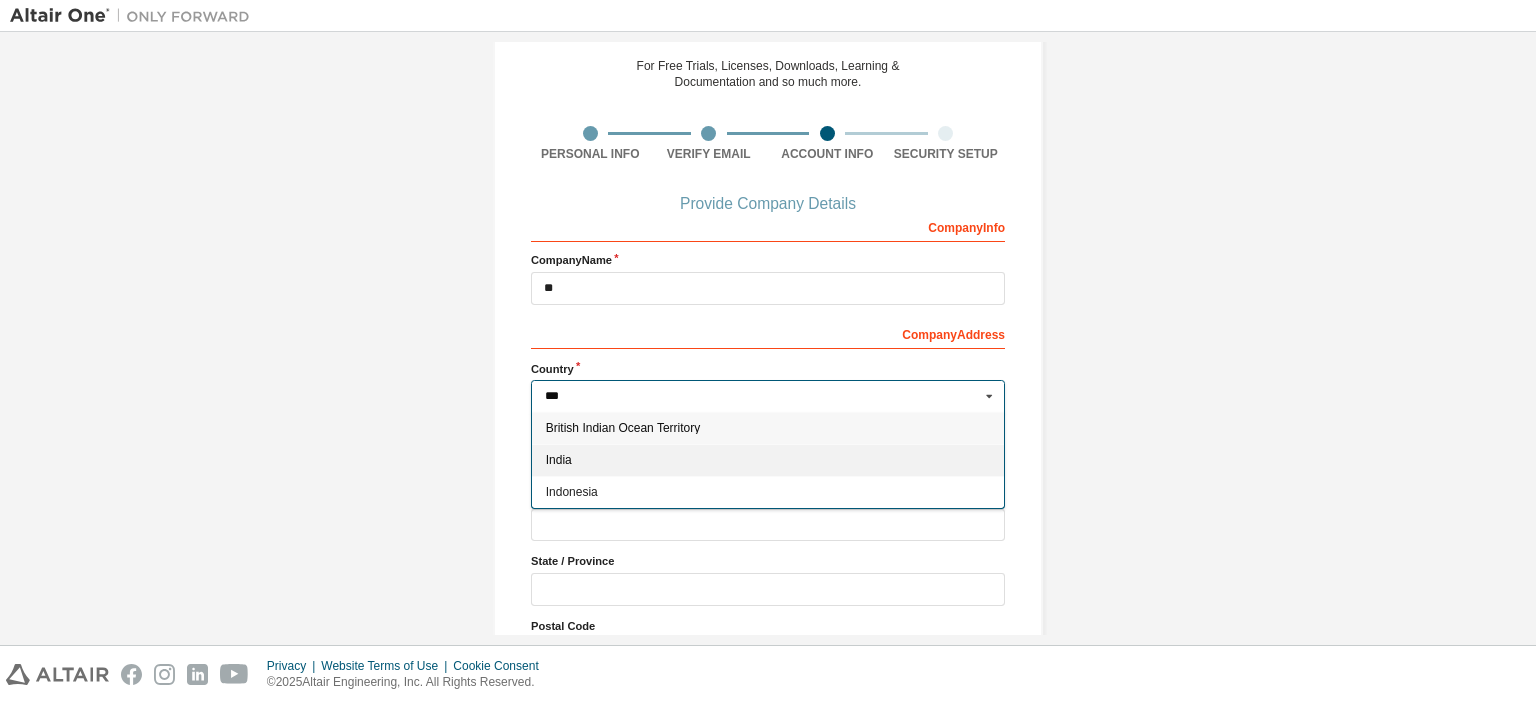 type on "***" 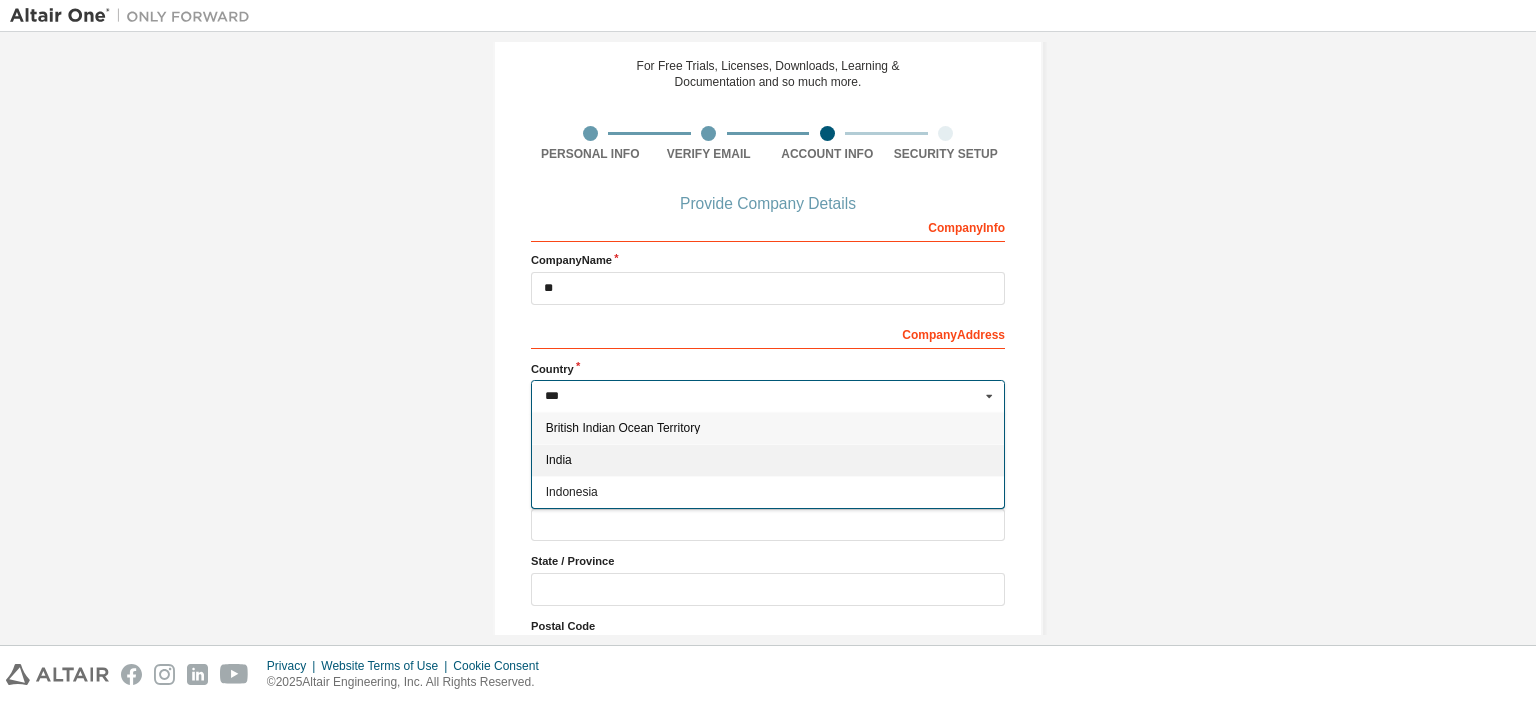 click on "India" at bounding box center (768, 460) 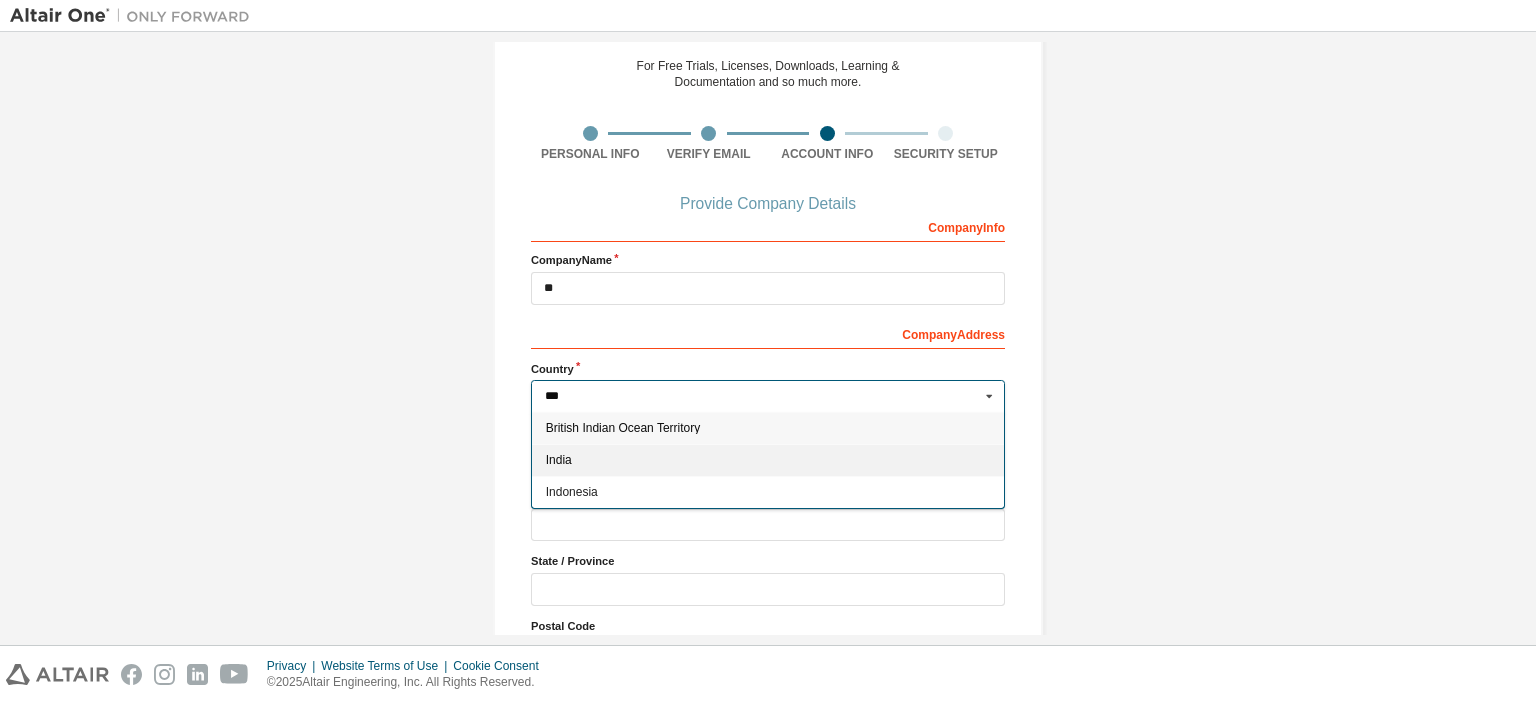 type on "***" 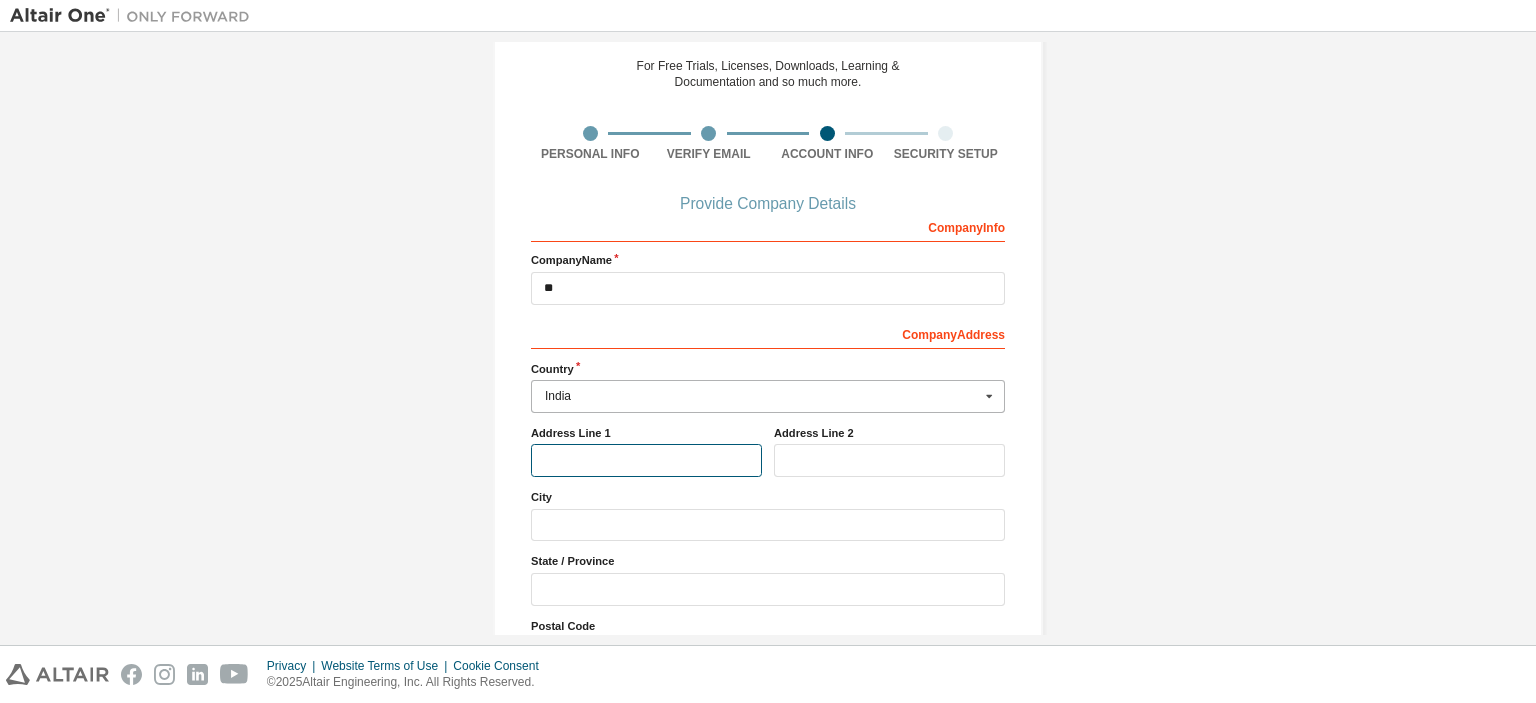 click at bounding box center (646, 460) 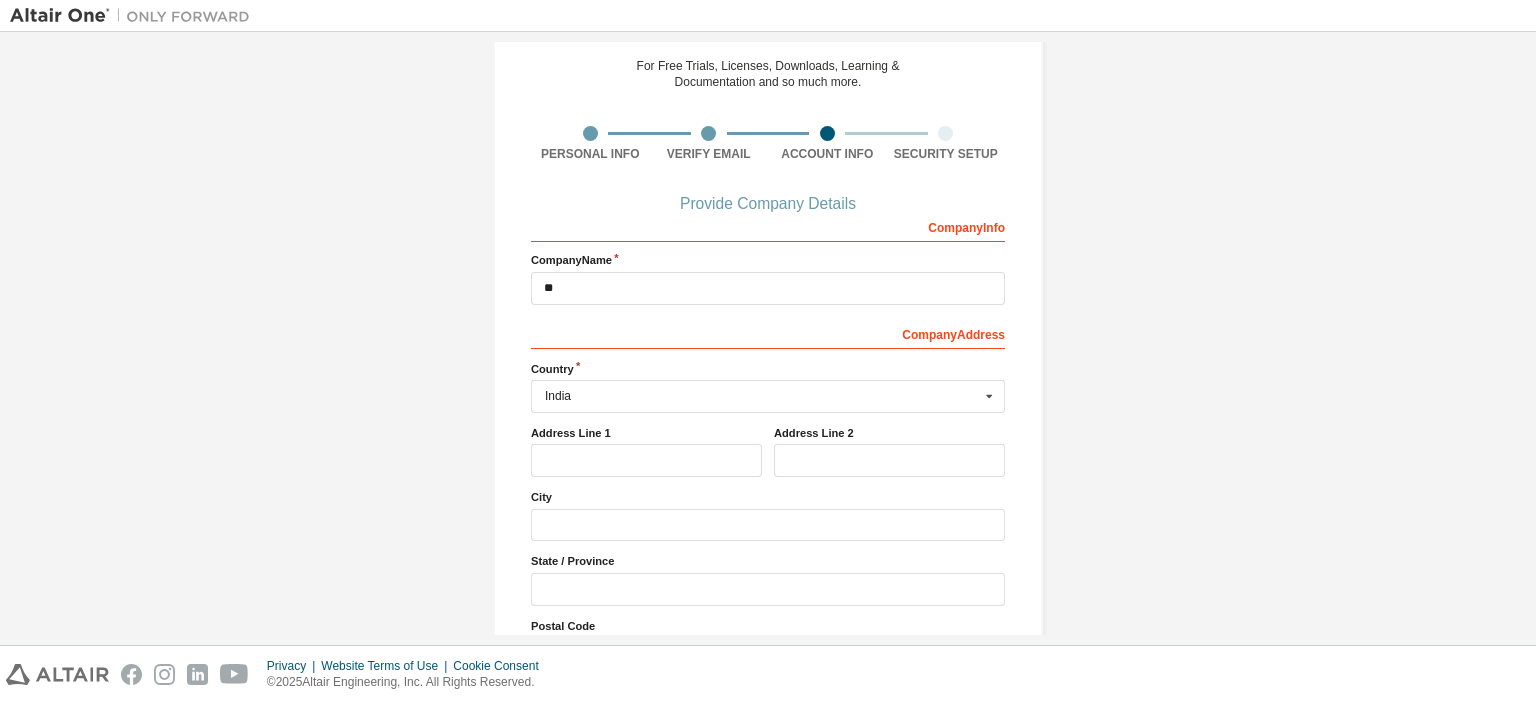 click on "Create an Altair One Account For Free Trials, Licenses, Downloads, Learning &  Documentation and so much more. Personal Info Verify Email Account Info Security Setup Provide Company Details Company  Info Company  Name ** Company  Address *** Country India Afghanistan Åland Islands Albania Algeria American Samoa Andorra Angola Anguilla Antarctica Antigua and Barbuda Argentina Armenia Aruba Australia Austria Azerbaijan Bahamas Bahrain Bangladesh Barbados Belgium Belize Benin Bermuda Bhutan Bolivia (Plurinational State of) Bonaire, Sint Eustatius and Saba Bosnia and Herzegovina Botswana Bouvet Island Brazil British Indian Ocean Territory Brunei Darussalam Bulgaria Burkina Faso Burundi Cabo Verde Cambodia Cameroon Canada Cayman Islands Central African Republic Chad Chile China Christmas Island Cocos (Keeling) Islands Colombia Comoros Congo Congo (Democratic Republic of the) Cook Islands Costa Rica Côte d'Ivoire Croatia Curaçao Cyprus Czech Republic Denmark Djibouti Dominica Dominican Republic Ecuador Egypt" at bounding box center [768, 362] 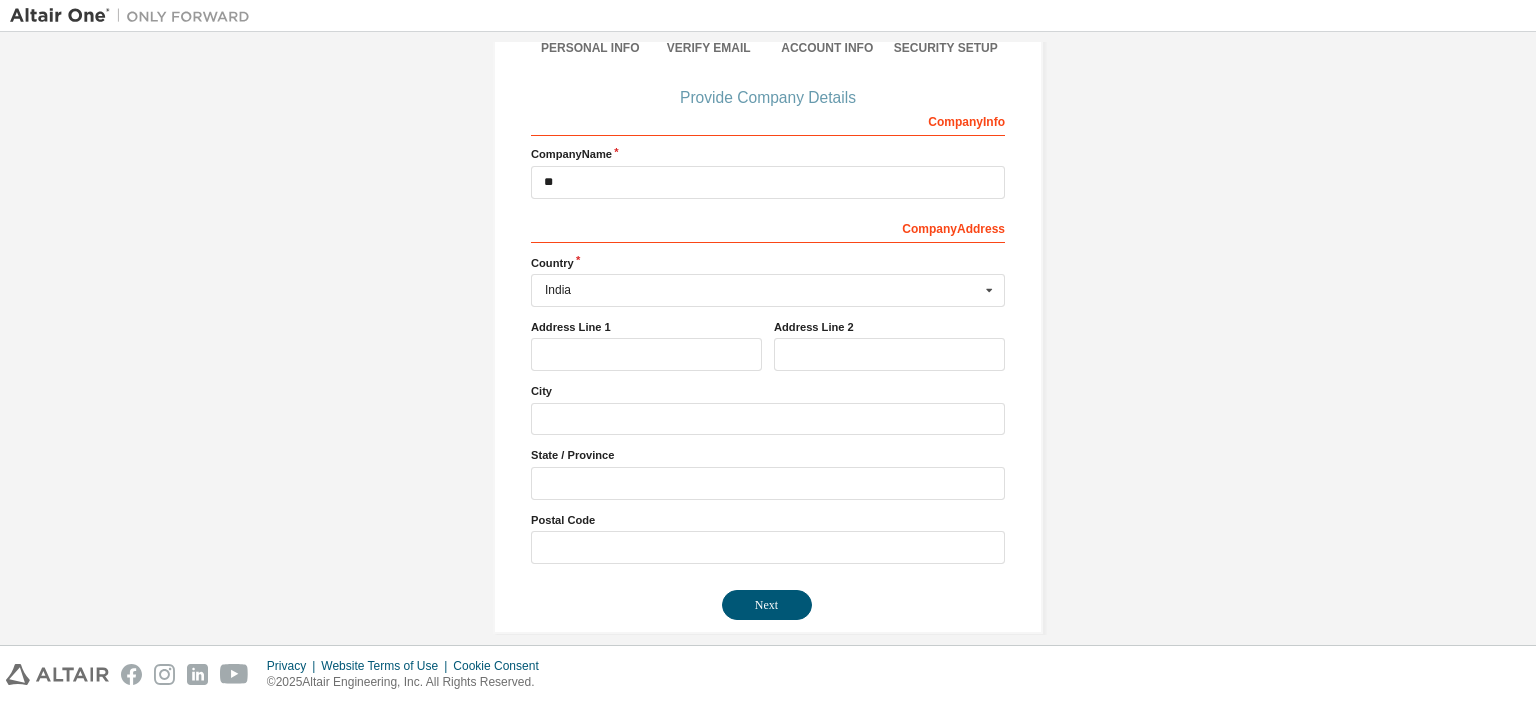 scroll, scrollTop: 206, scrollLeft: 0, axis: vertical 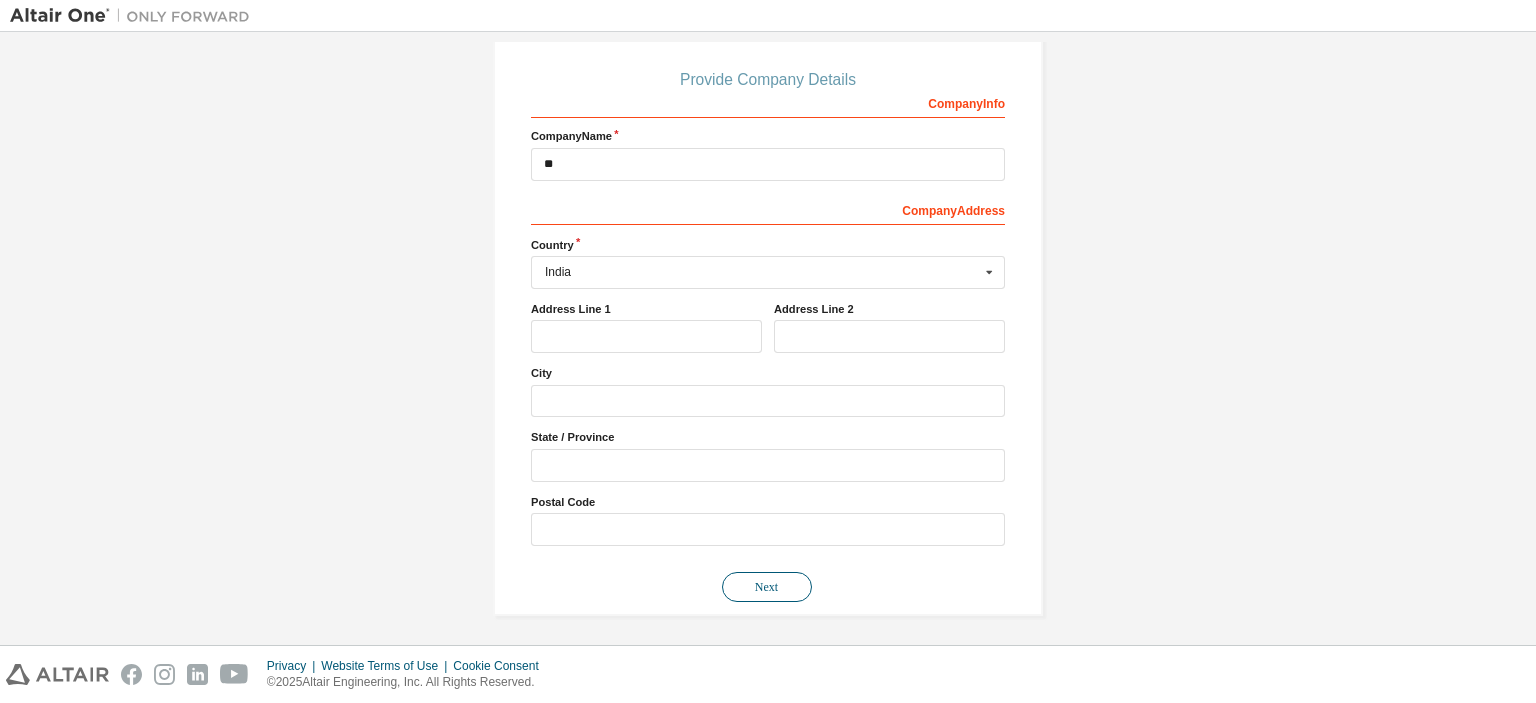 click on "Next" at bounding box center [767, 587] 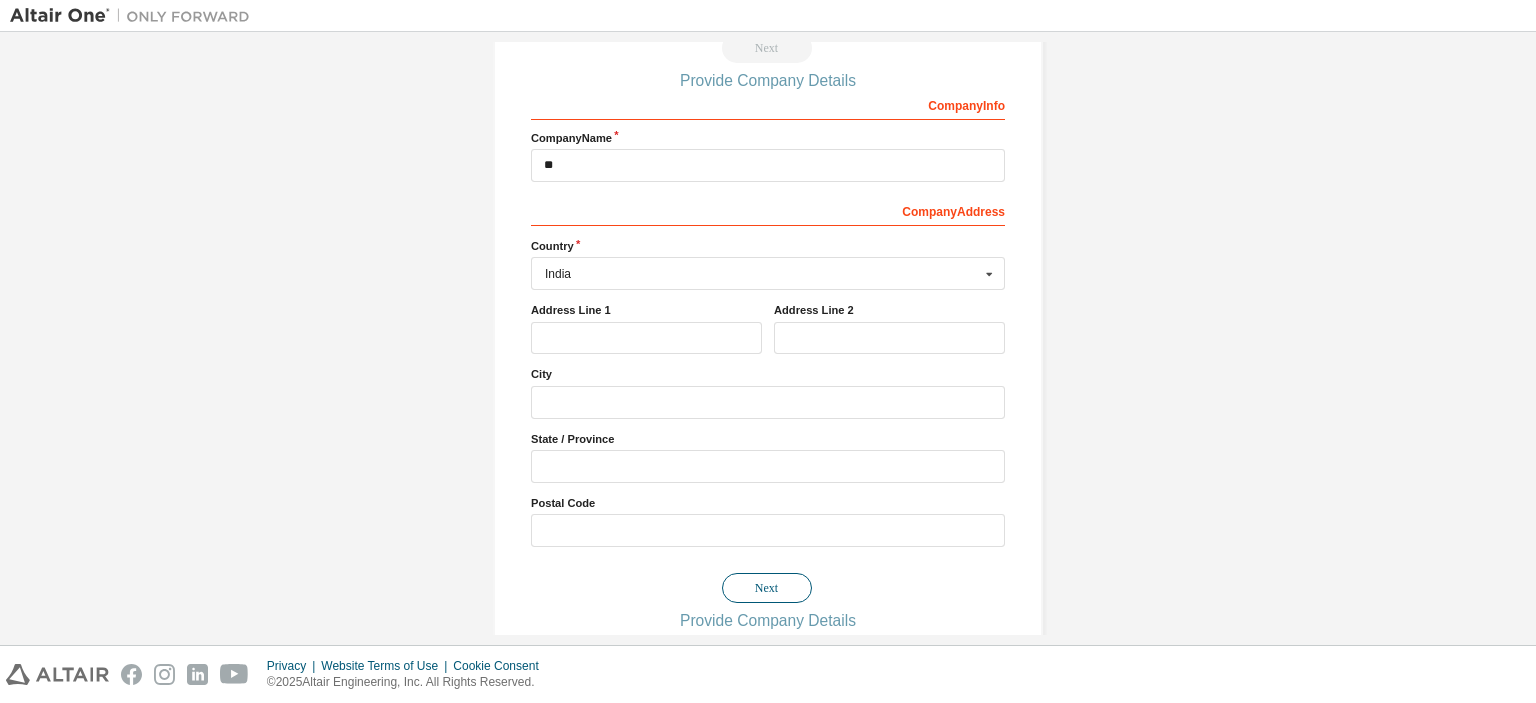 scroll, scrollTop: 0, scrollLeft: 0, axis: both 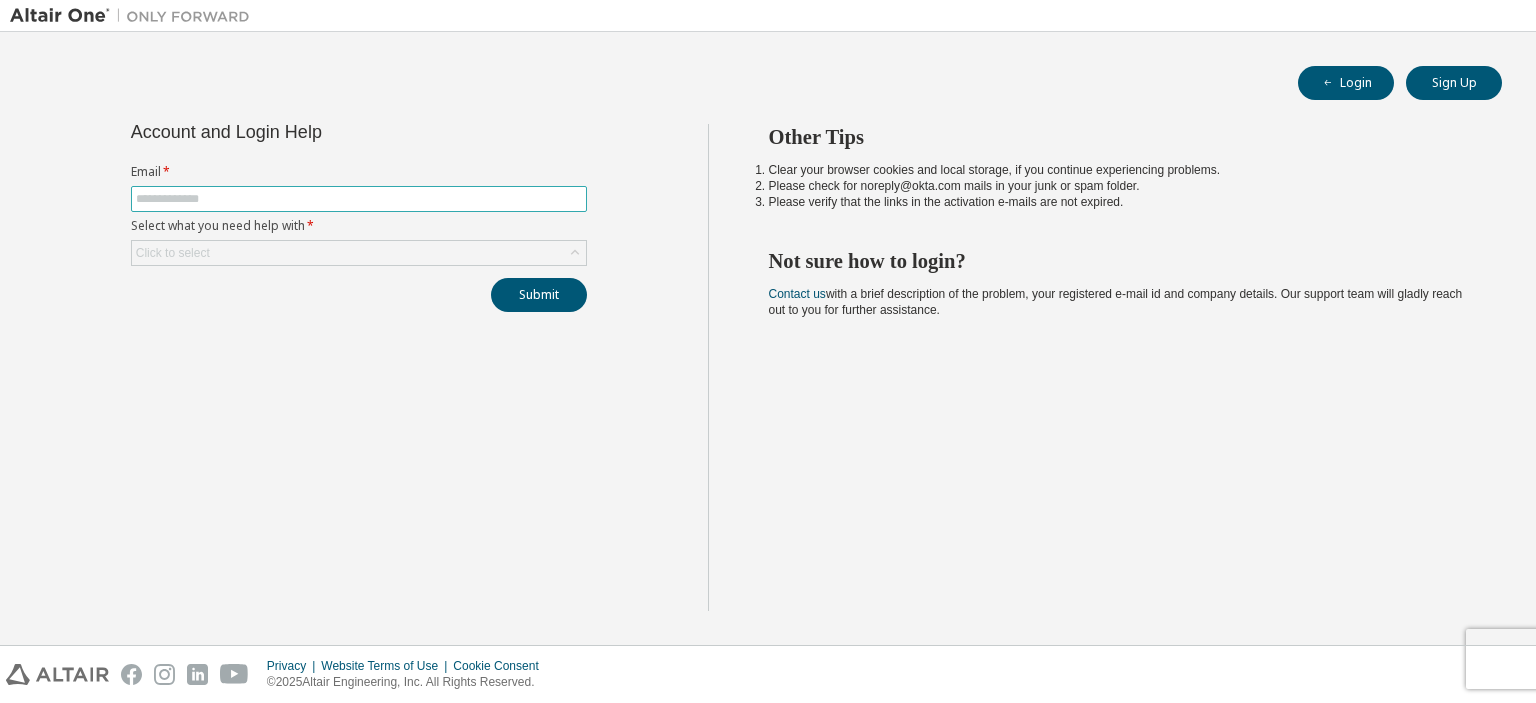 click at bounding box center (359, 199) 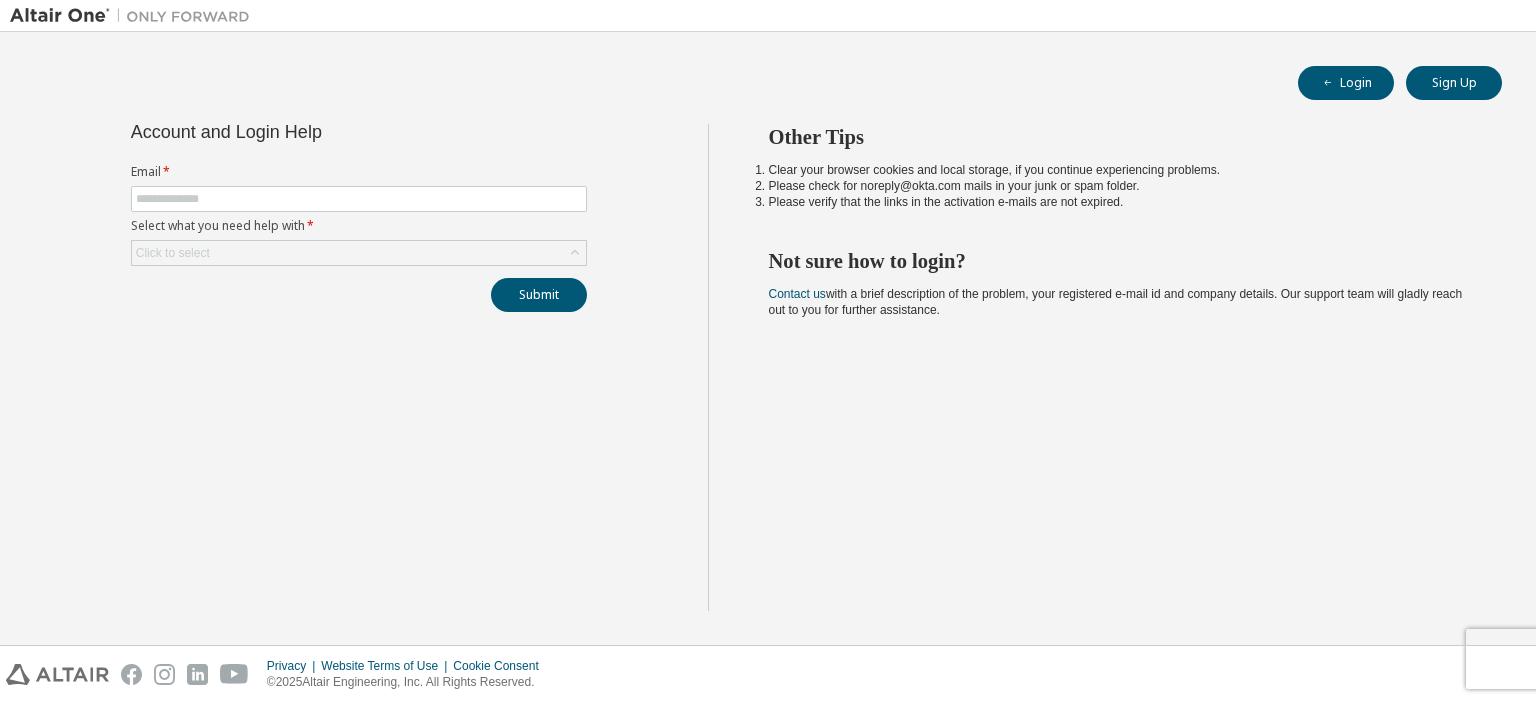 click on "Account and Login Help Email * Select what you need help with * Click to select Submit" at bounding box center [359, 367] 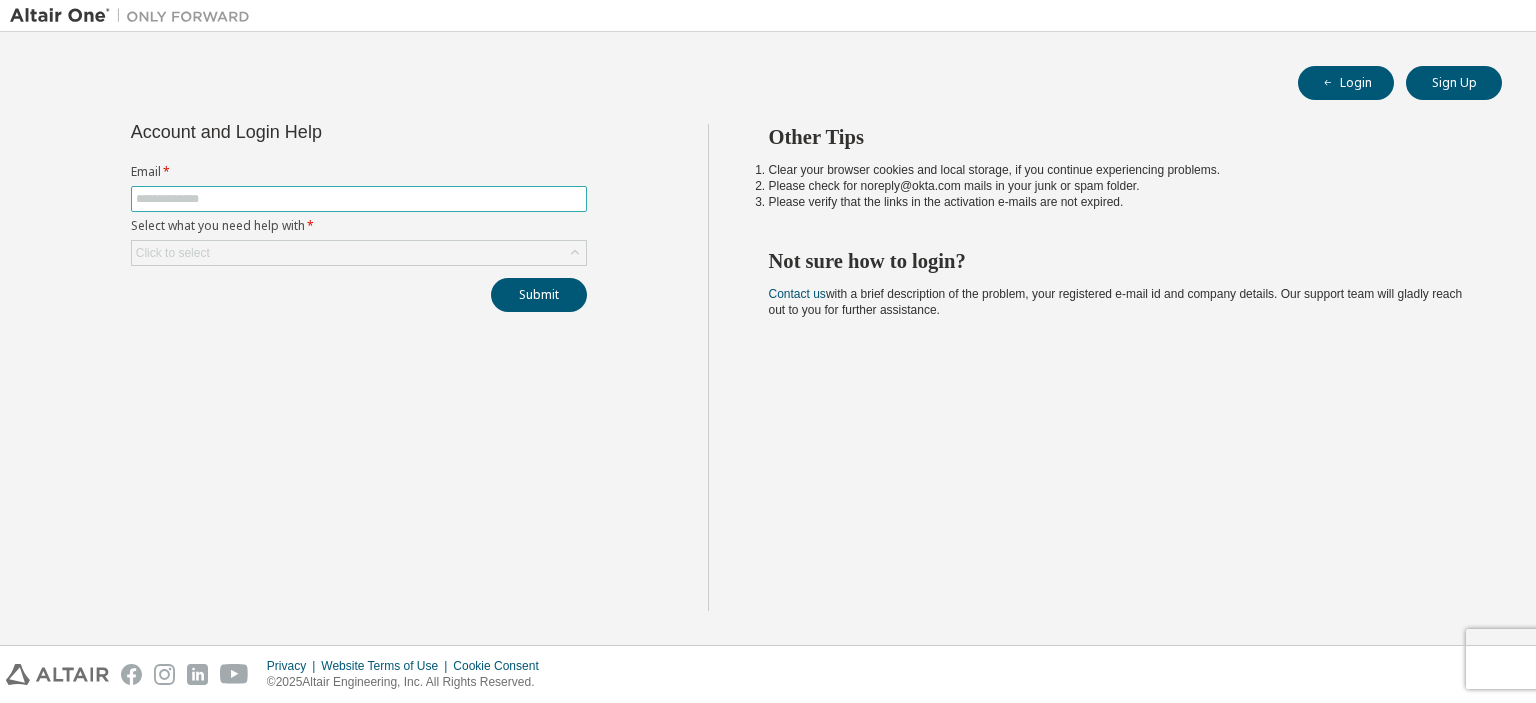 click at bounding box center [359, 199] 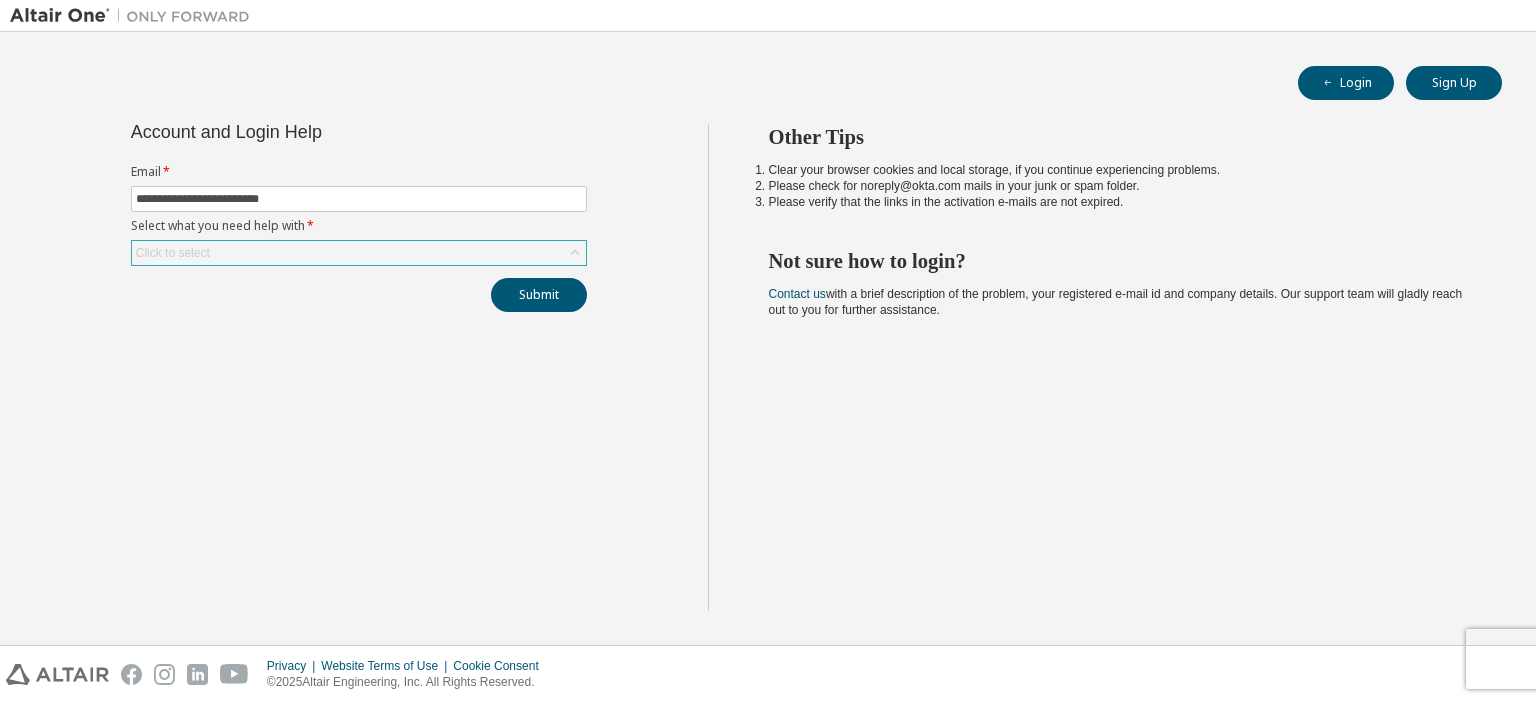 click on "Click to select" at bounding box center (359, 253) 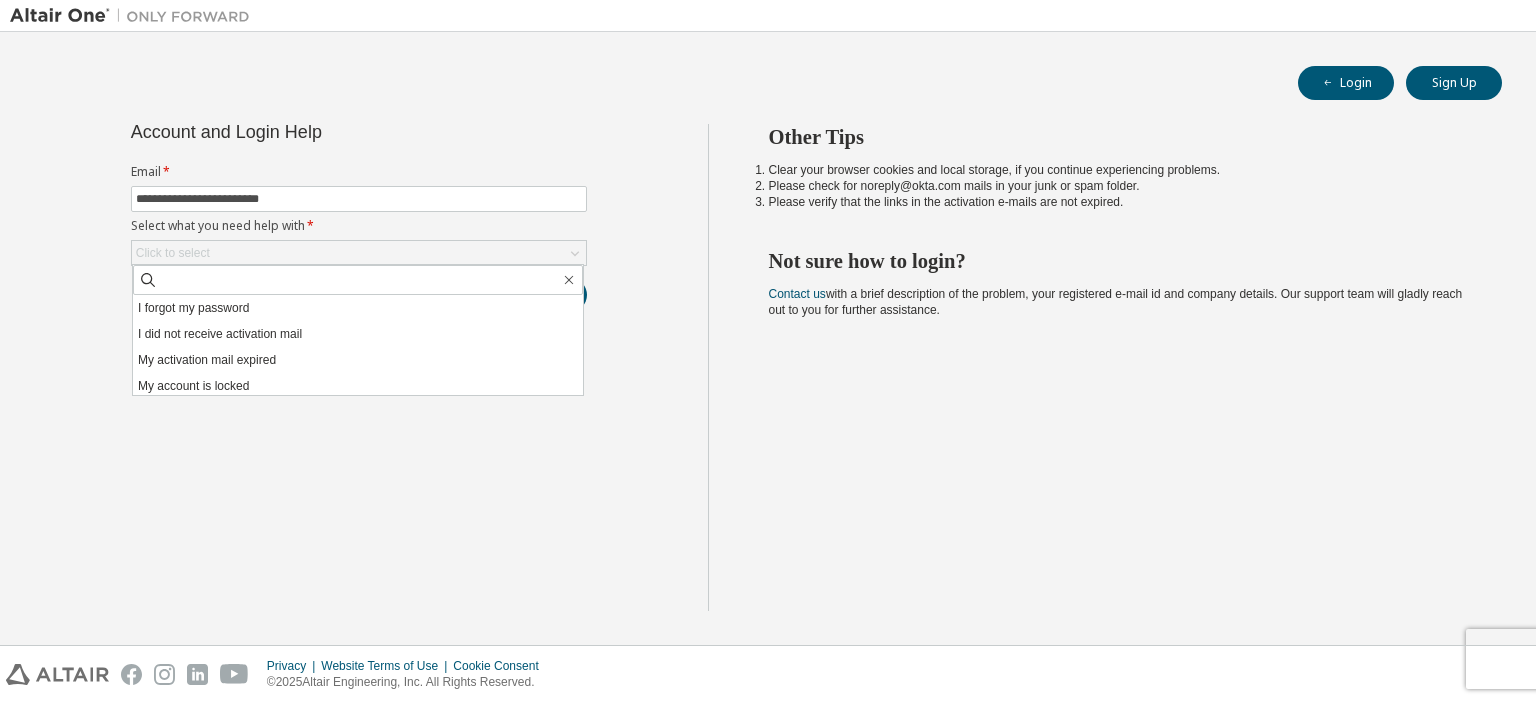 click on "Other Tips Clear your browser cookies and local storage, if you continue experiencing problems. Please check for [EMAIL] mails in your junk or spam folder. Please verify that the links in the activation e-mails are not expired. Not sure how to login? Contact us with a brief description of the problem, your registered e-mail id and company details. Our support team will gladly reach out to you for further assistance." at bounding box center (1117, 367) 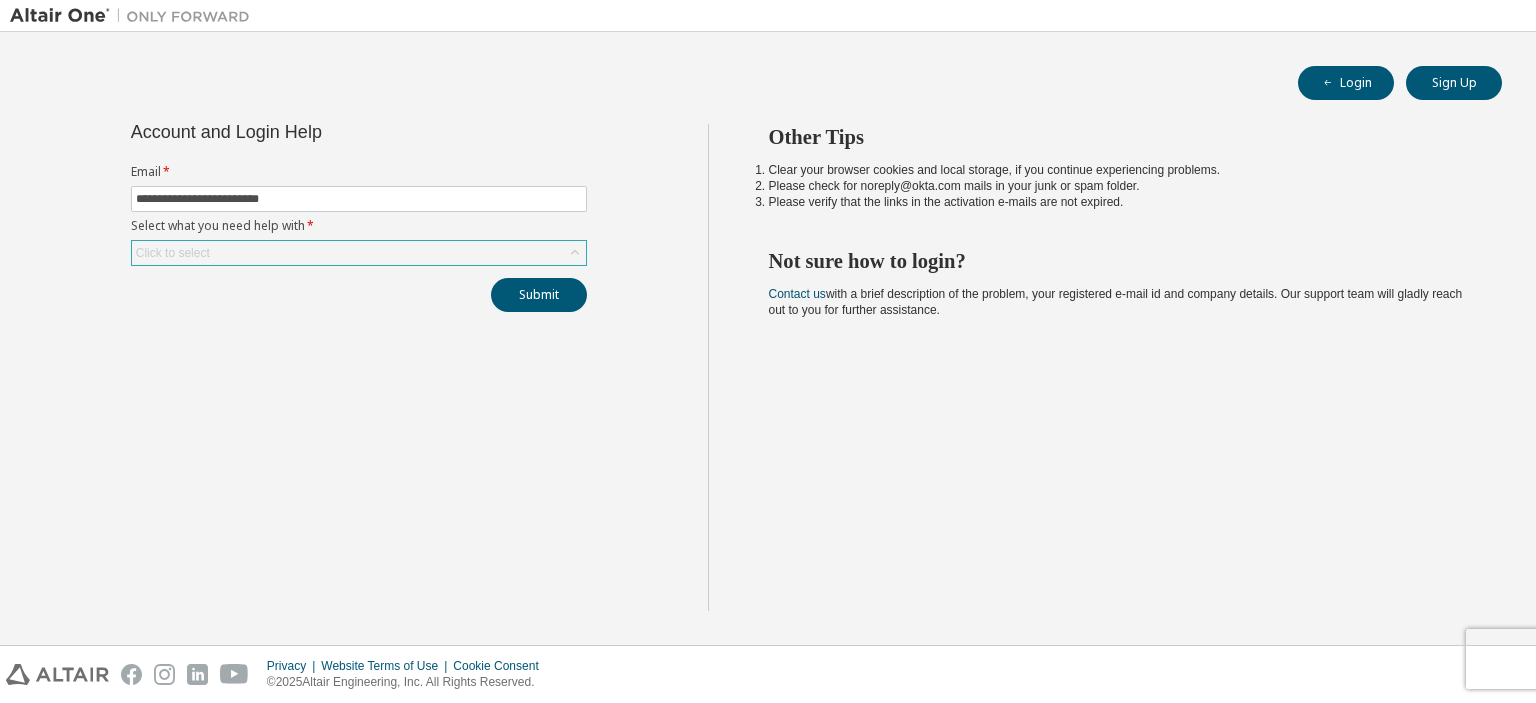 click on "Click to select" at bounding box center [359, 253] 